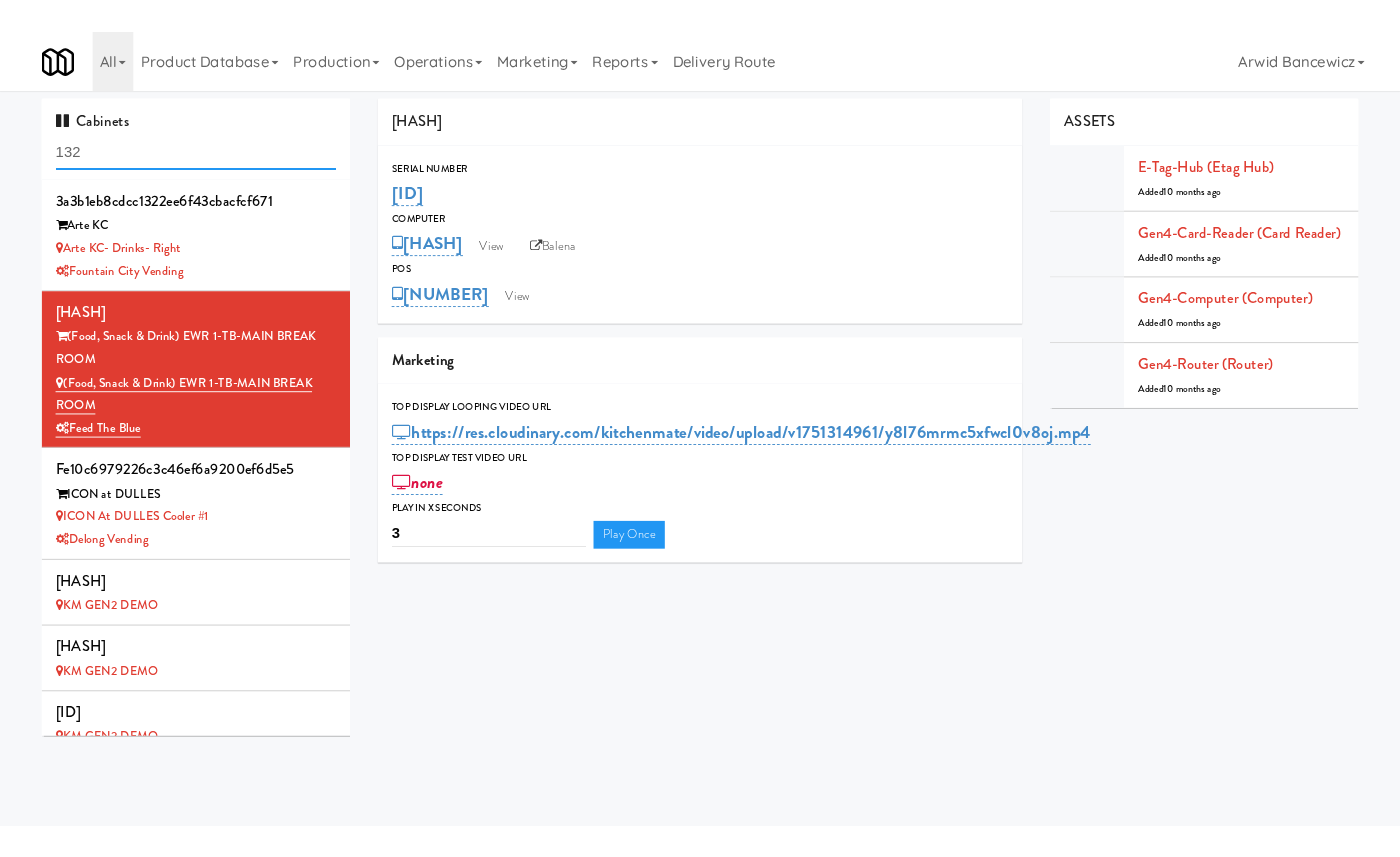 scroll, scrollTop: 0, scrollLeft: 0, axis: both 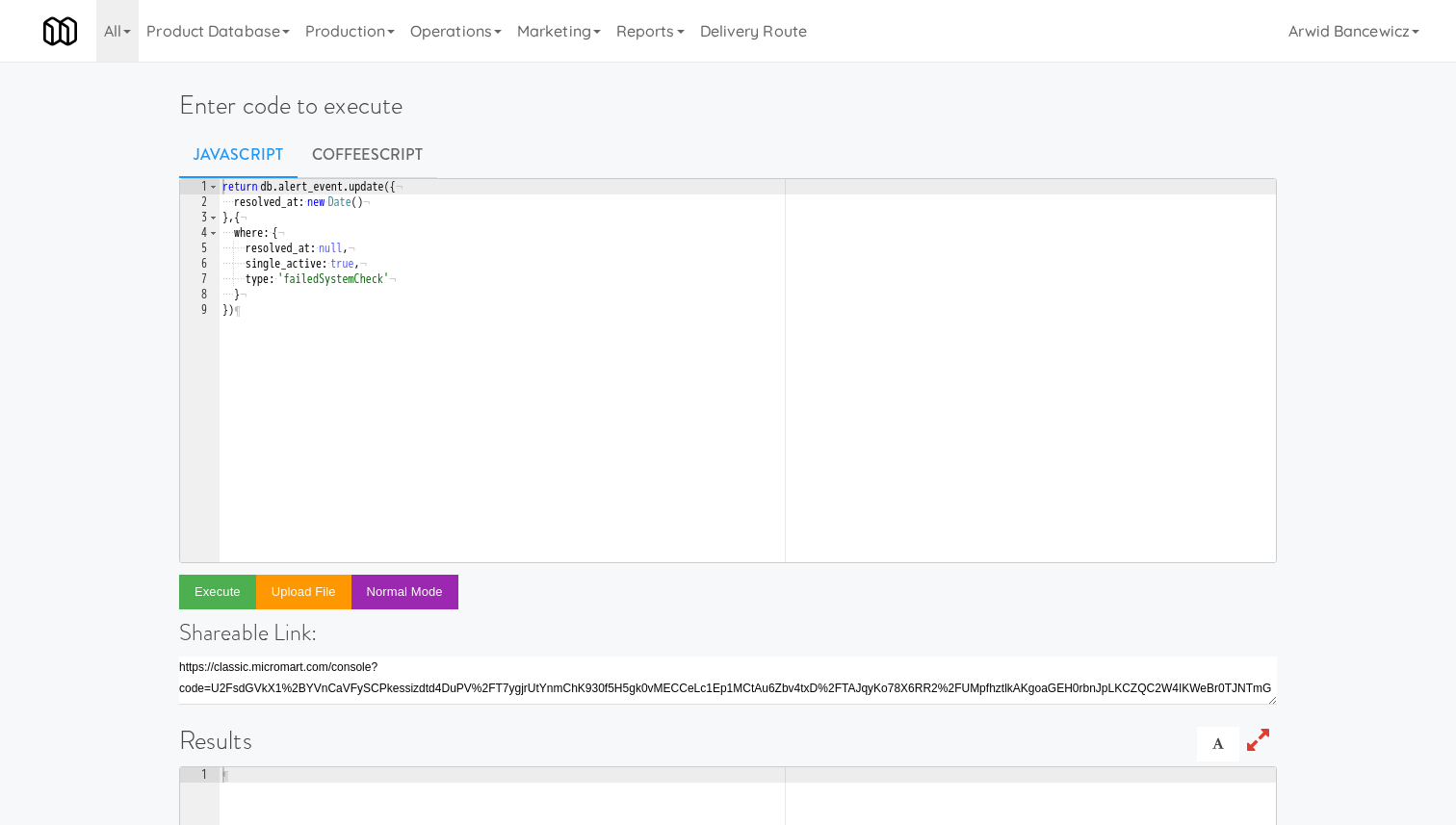 click on "return · db . alert_event . update ({ ¬ ···· resolved_at : · new · Date ( ) ¬ } , { ¬ ···· where : · { ¬ ···· ···· resolved_at : · null , ¬ ···· ···· single_active : · true , ¬ ···· ···· type : · 'failedSystemCheck' ¬ ···· } ¬ }) ¶" at bounding box center [747, 386] 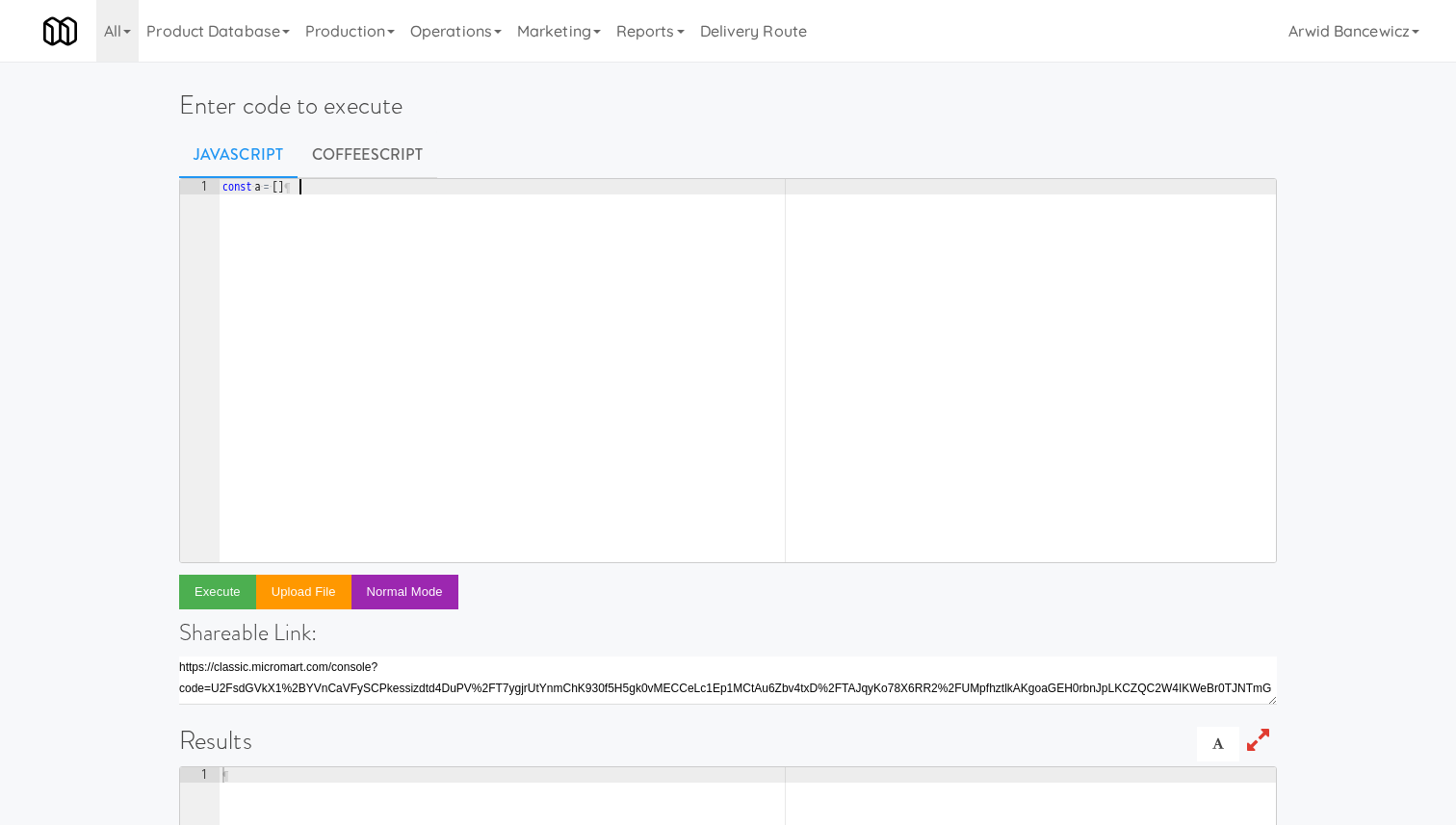 type on "const a = []" 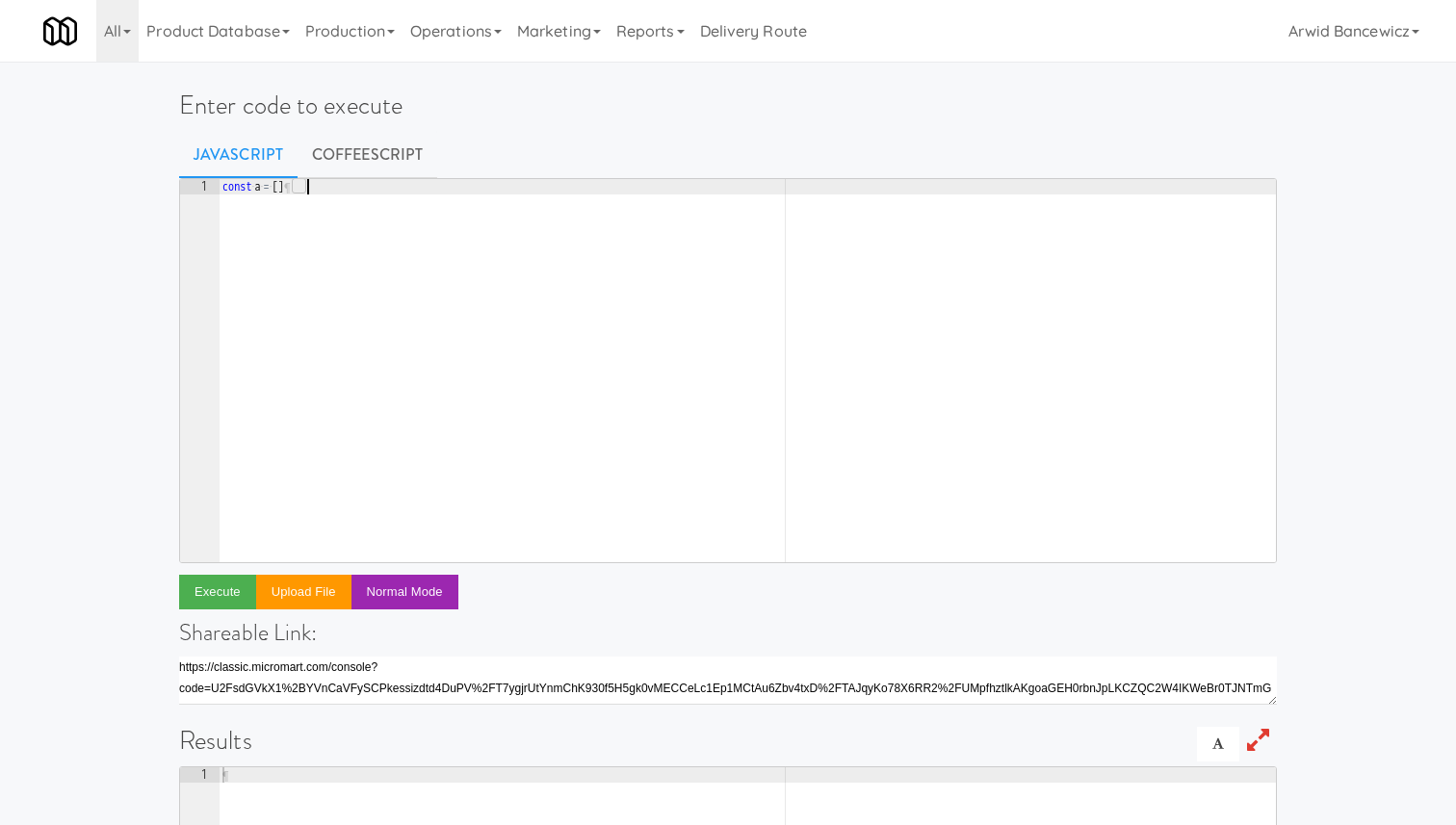 scroll, scrollTop: 0, scrollLeft: 0, axis: both 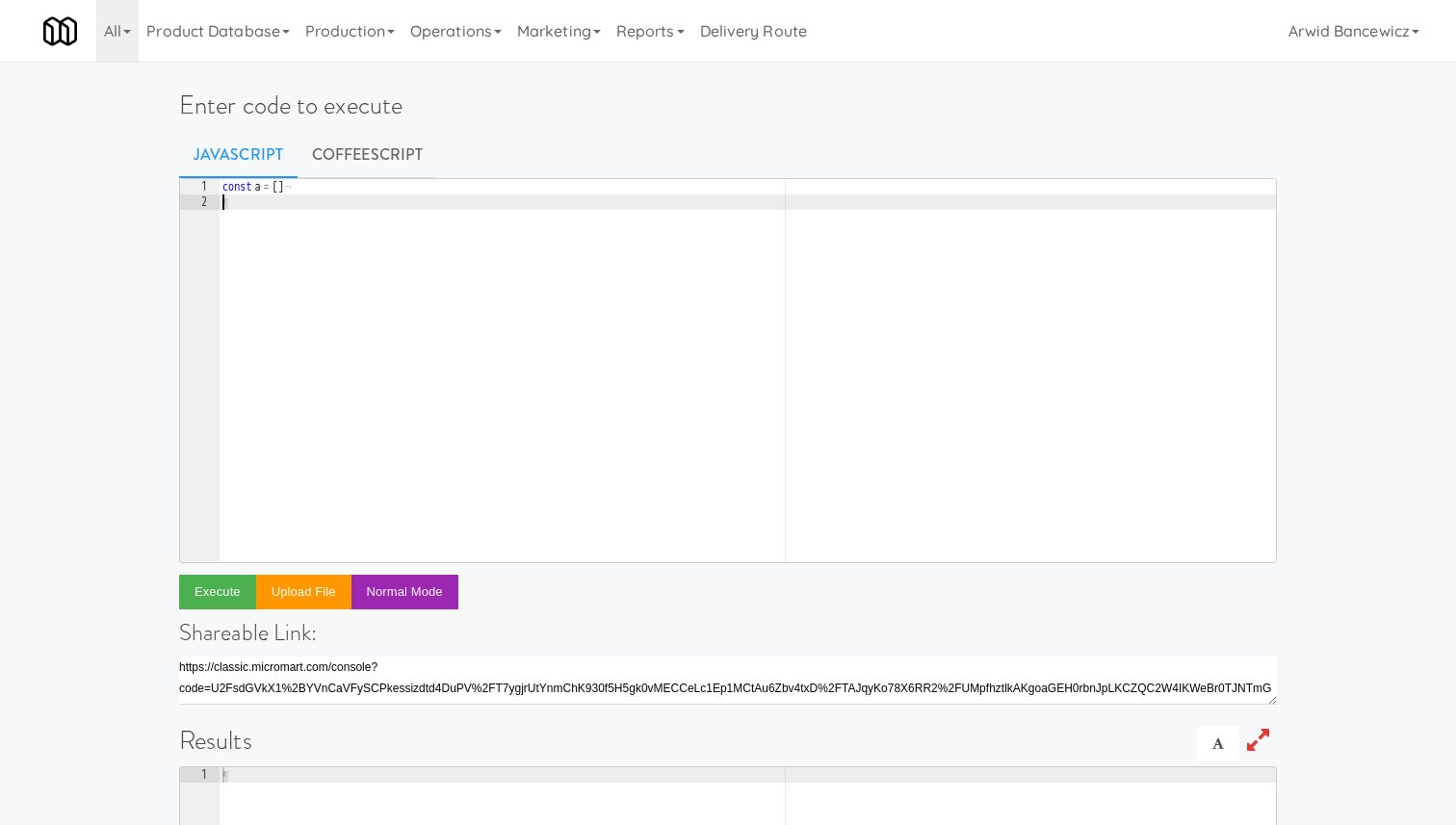 paste on "for (const k in ['$in', '$or'])" 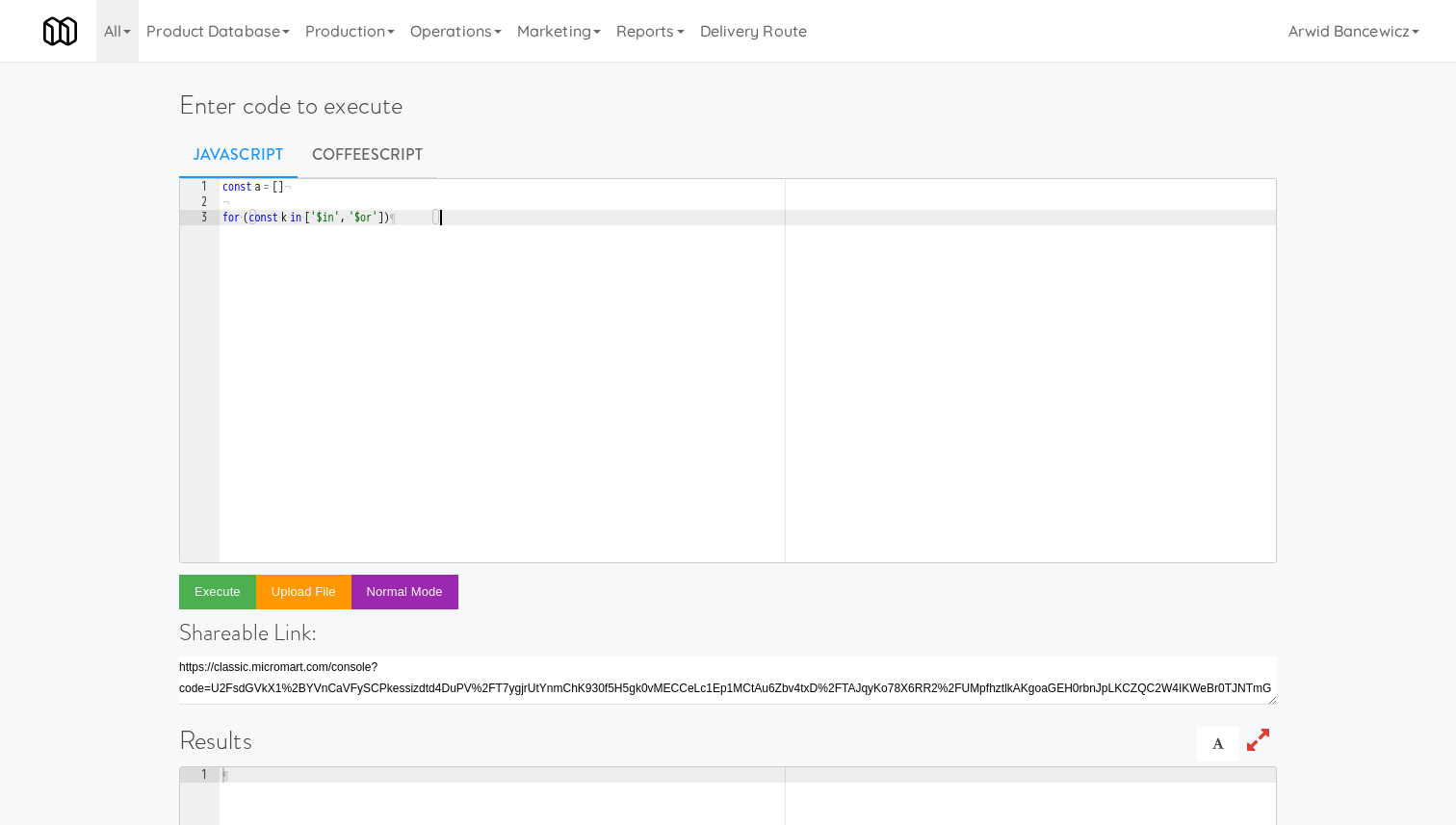 type on "for (const k in ['$in', '$or']) {" 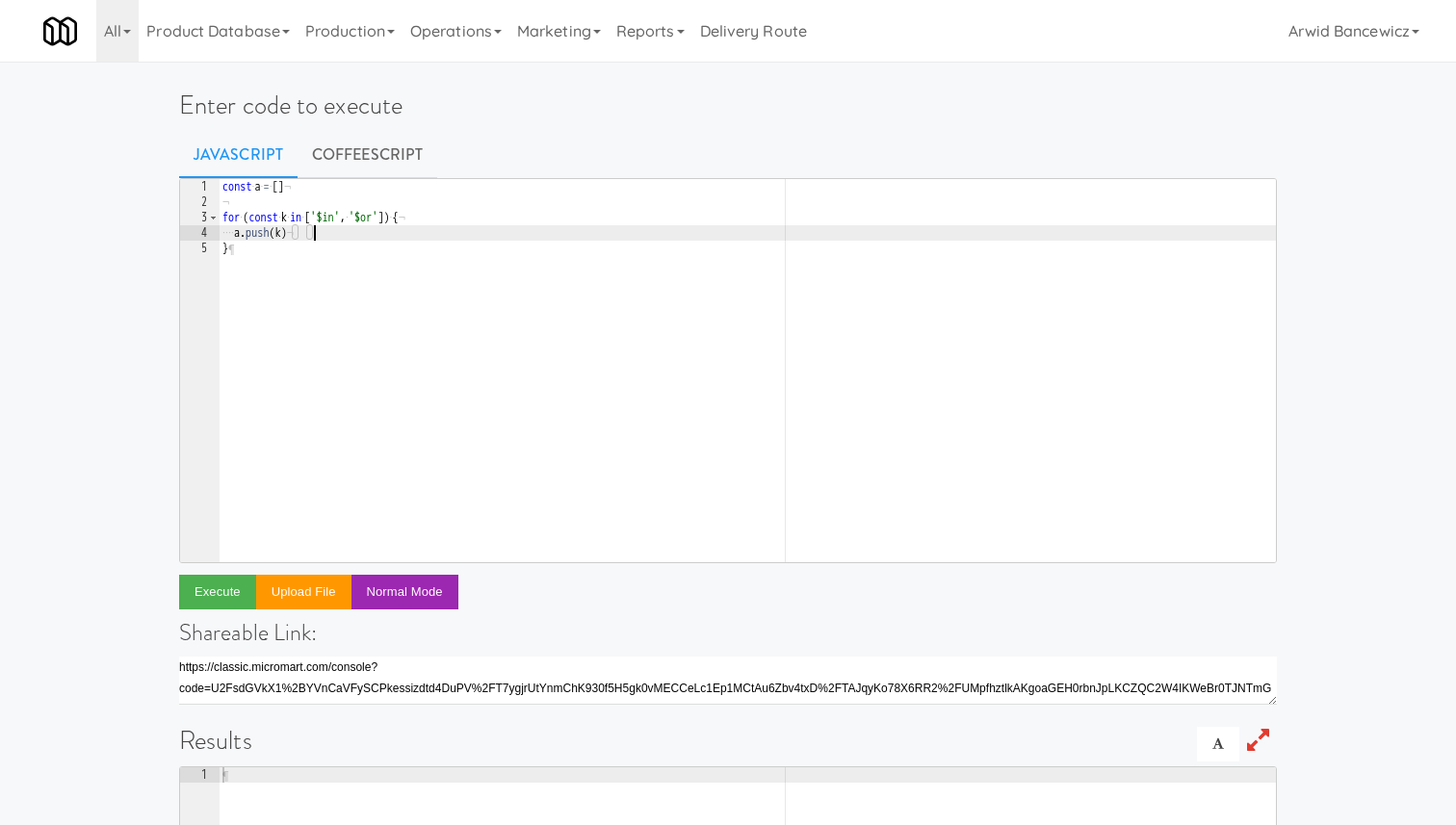 scroll, scrollTop: 0, scrollLeft: 6, axis: horizontal 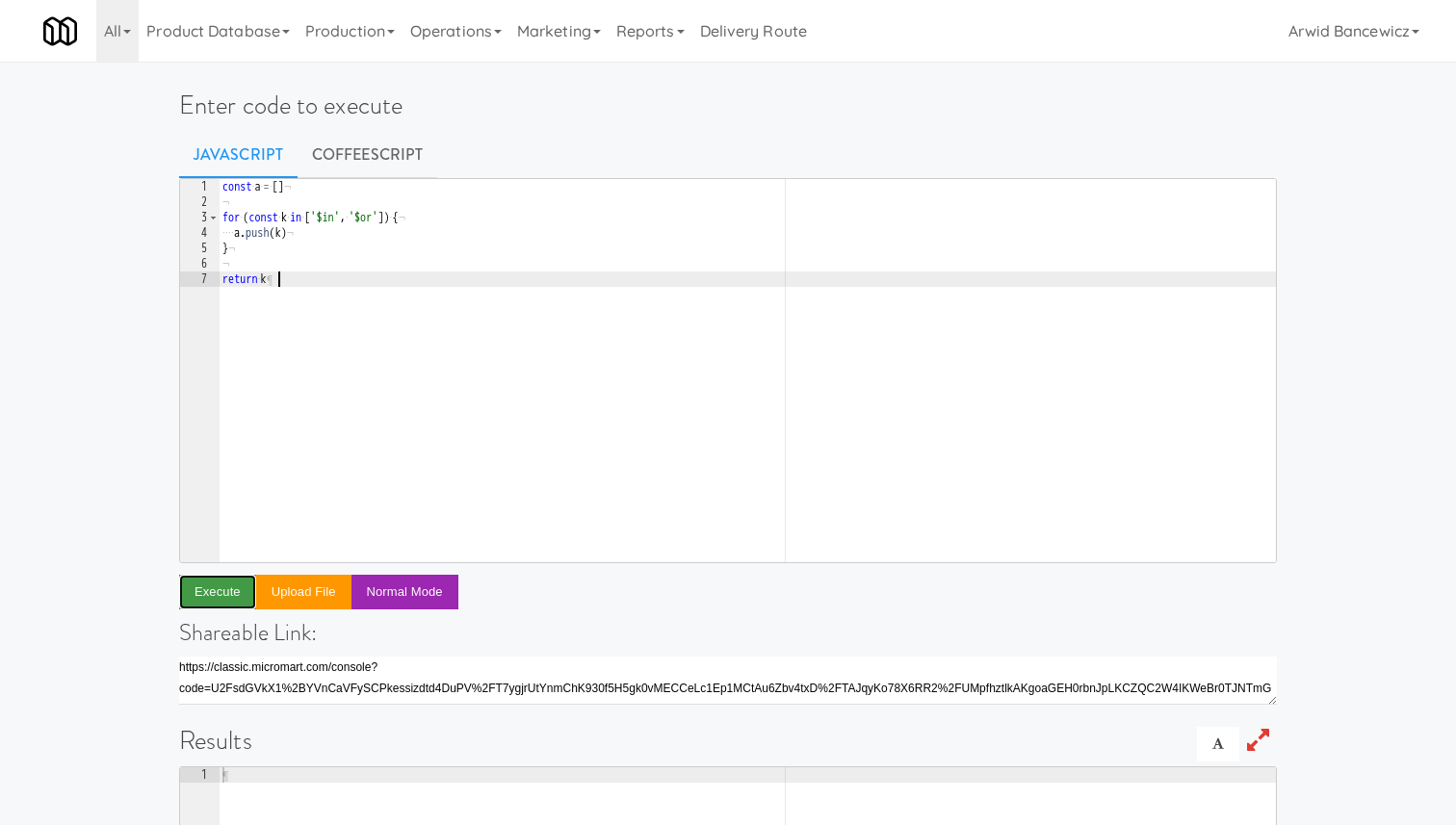 click on "Execute" at bounding box center (218, 592) 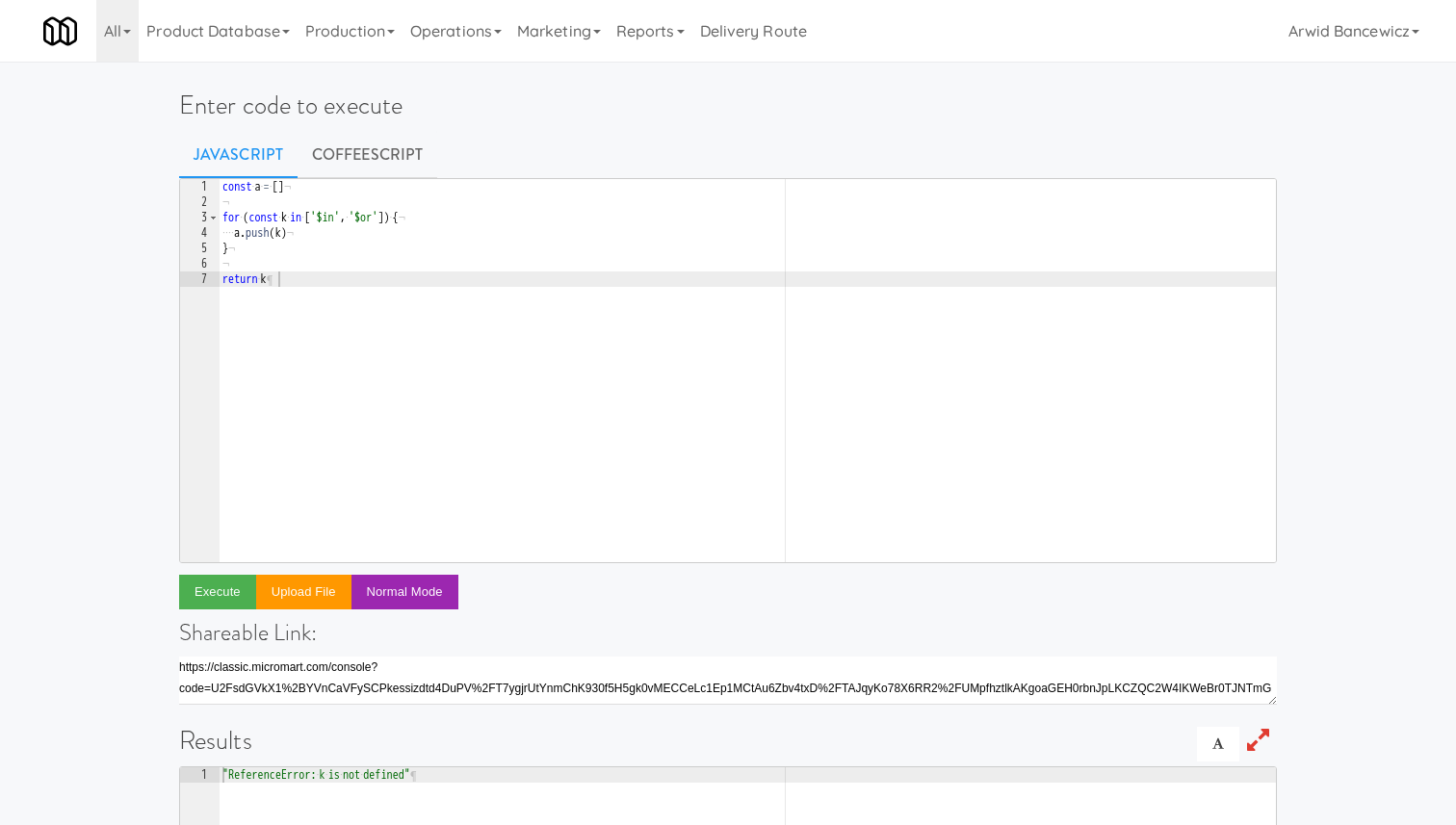 click on "const · a · = · [ ] ¬ ¬ for · ( const · k · in · [ '$in' , · '$or' ]) · { ¬ ···· a . push ( k ) ¬ } ¬ ¬ return · k ¶" at bounding box center (747, 386) 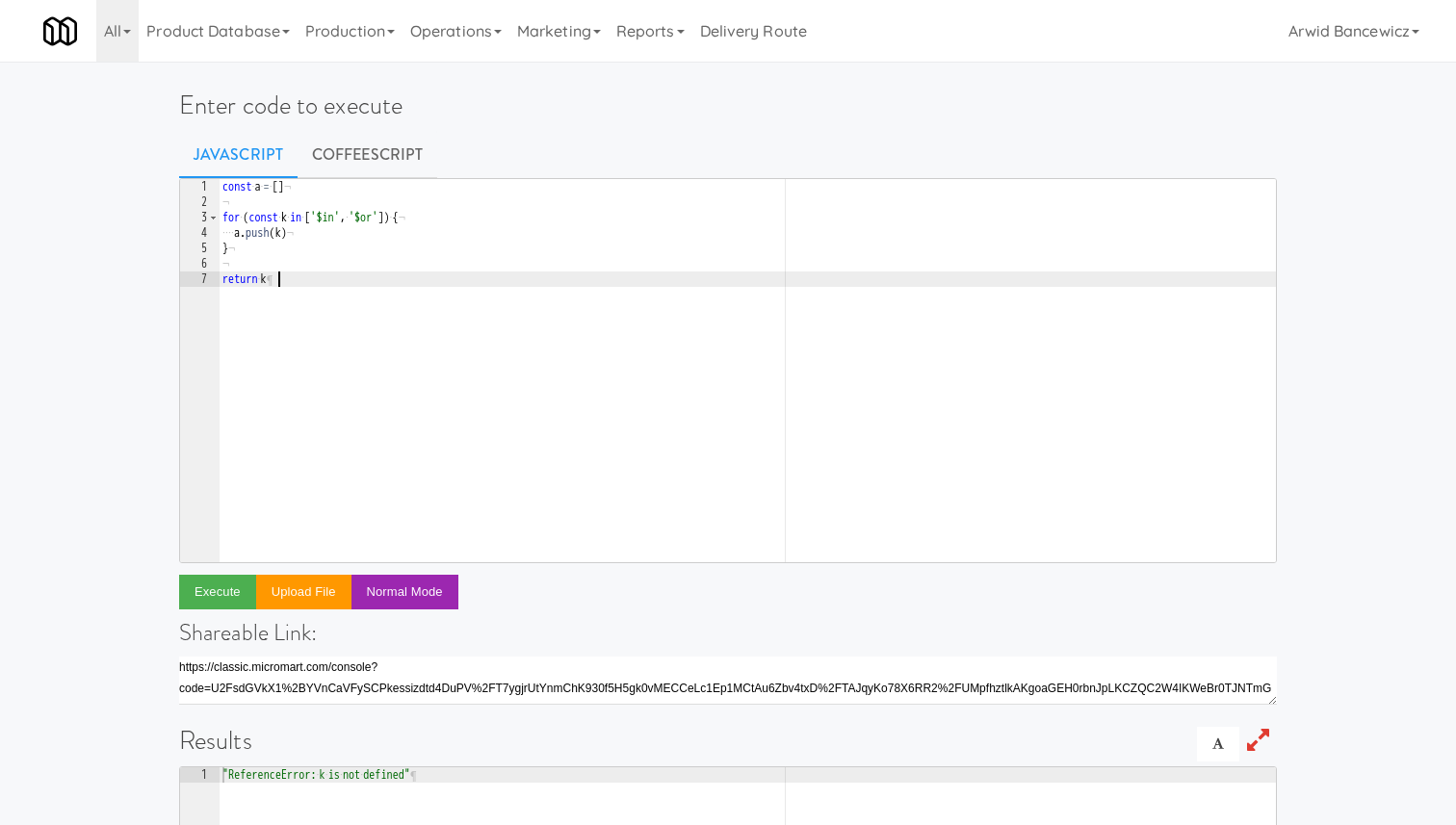scroll, scrollTop: 0, scrollLeft: 3, axis: horizontal 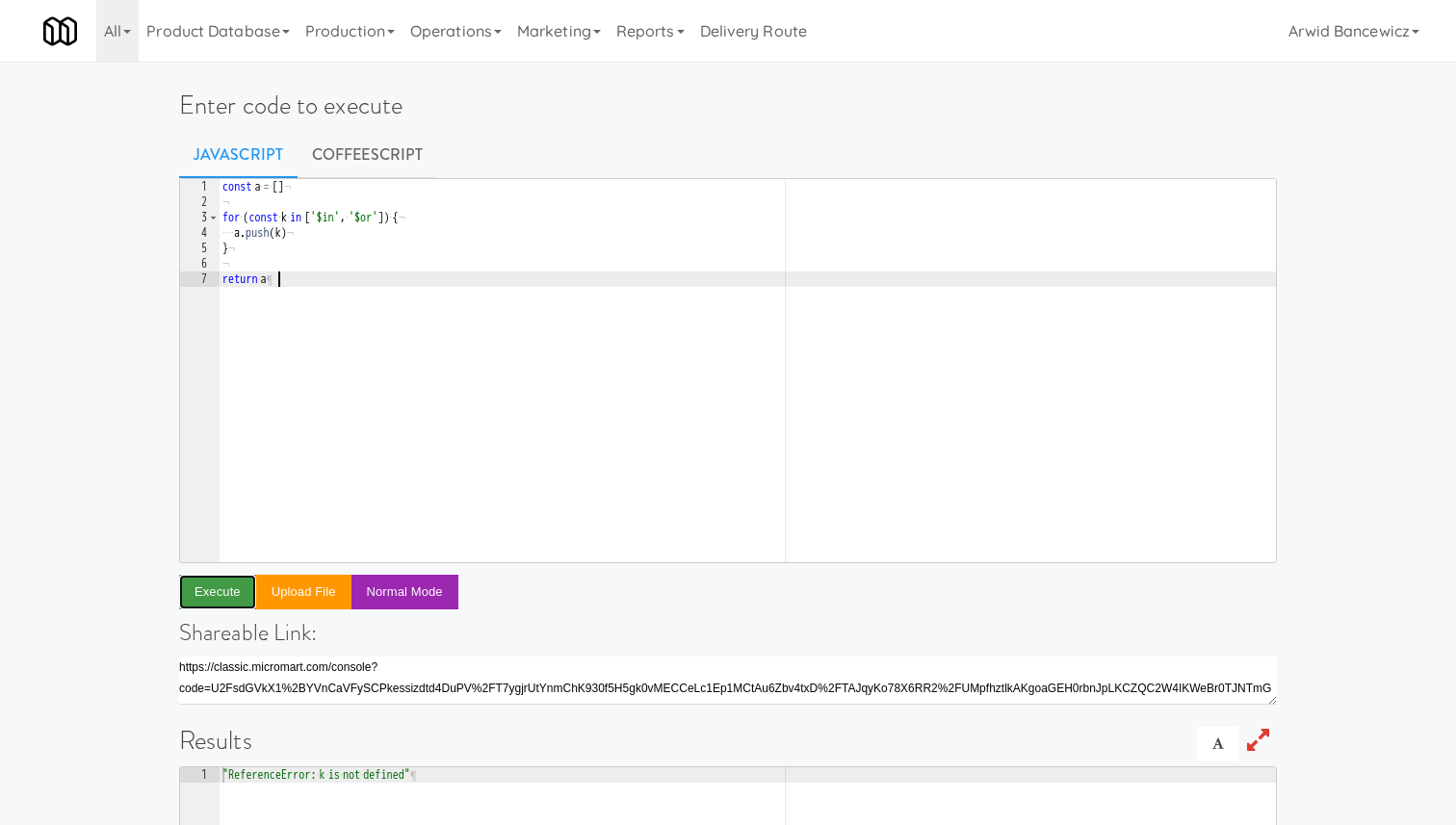 click on "Execute" at bounding box center [218, 592] 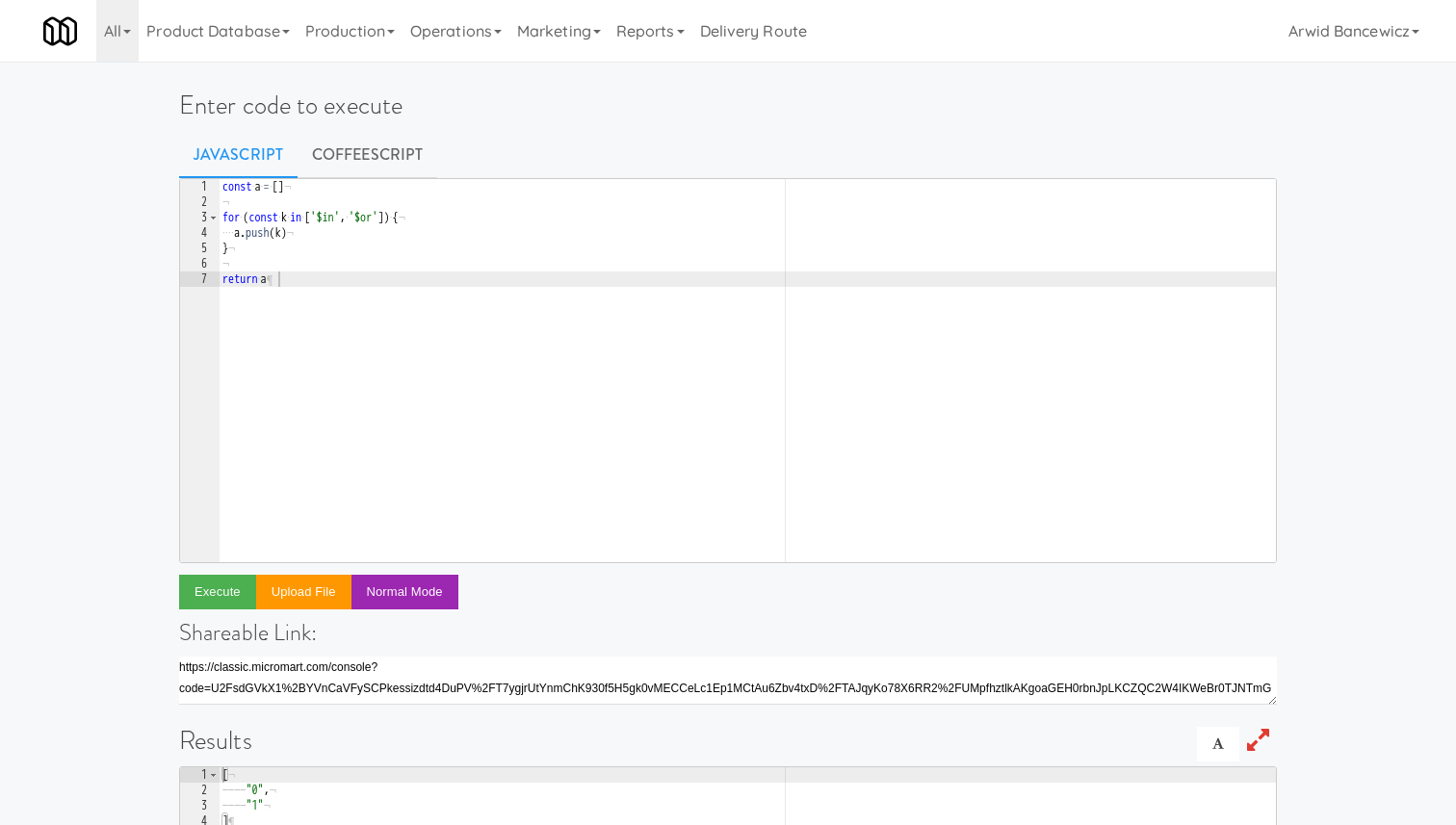 click on "const · a · = · [ ] ¬ ¬ for · ( const · k · in · [ '$in' , · '$or' ]) · { ¬ ···· a . push ( k ) ¬ } ¬ ¬ return · a ¶" at bounding box center [747, 386] 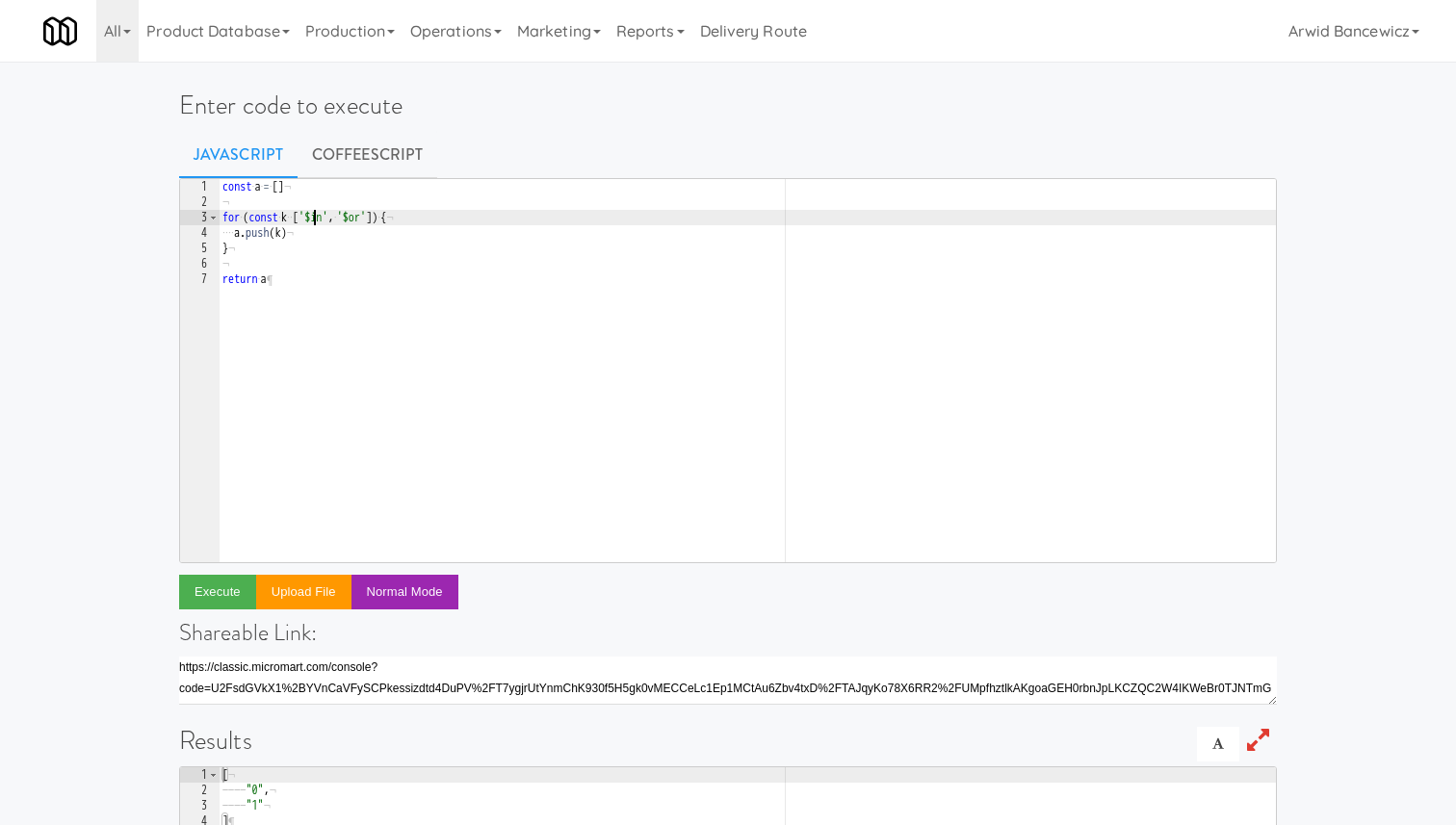 scroll, scrollTop: 0, scrollLeft: 8, axis: horizontal 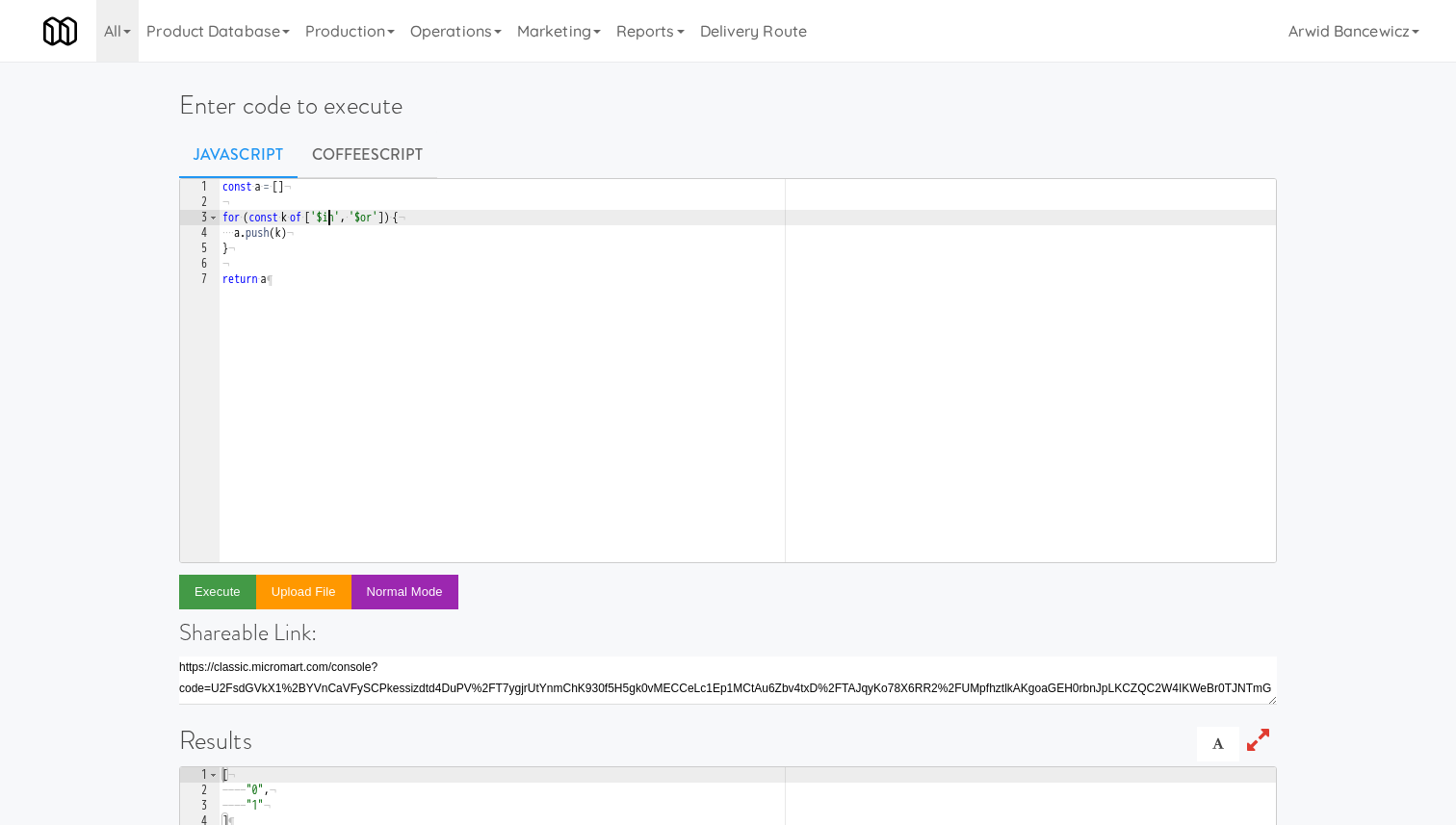 type on "for (const k of ['$in', '$or']) {" 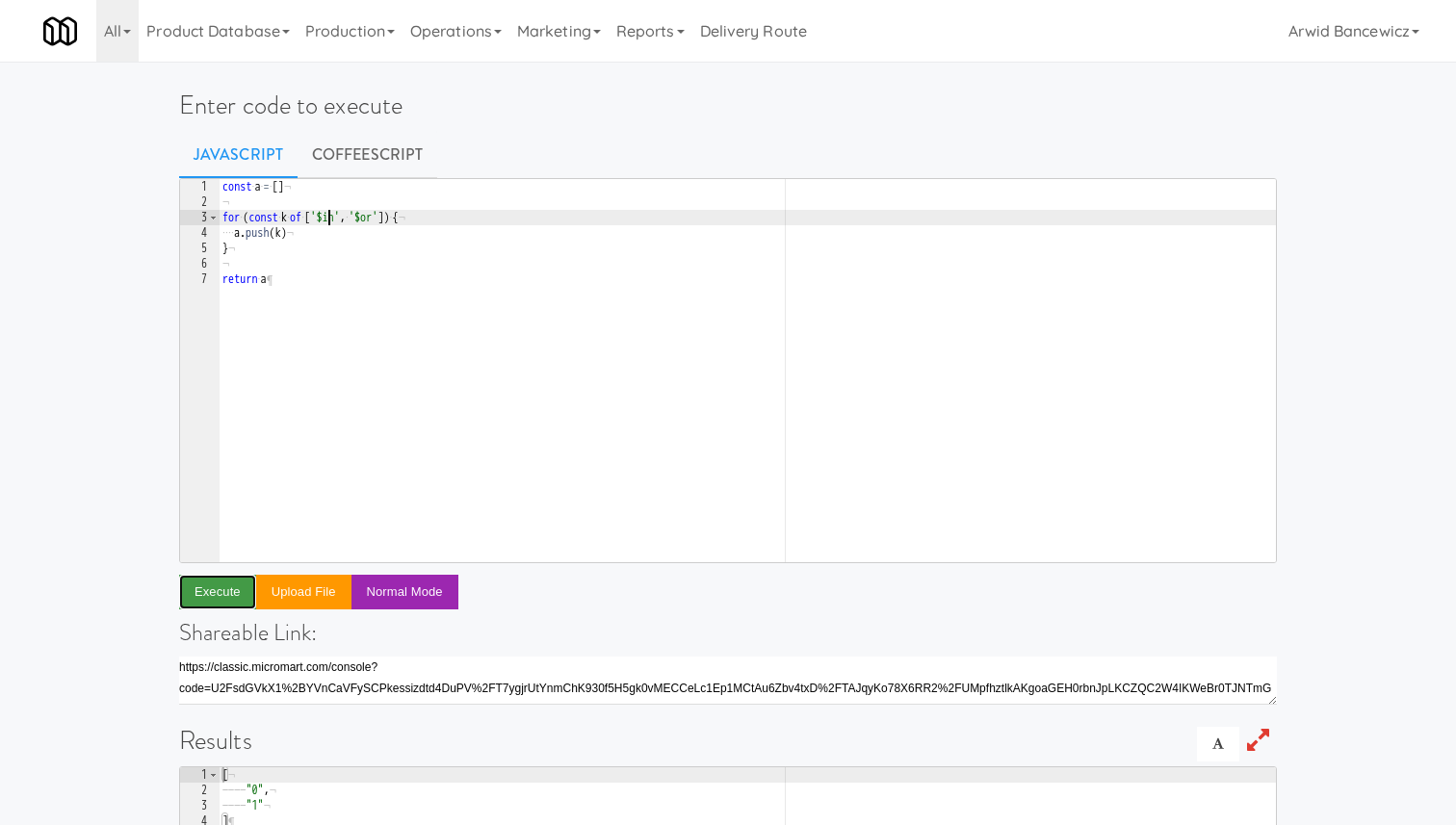 click on "Execute" at bounding box center (218, 592) 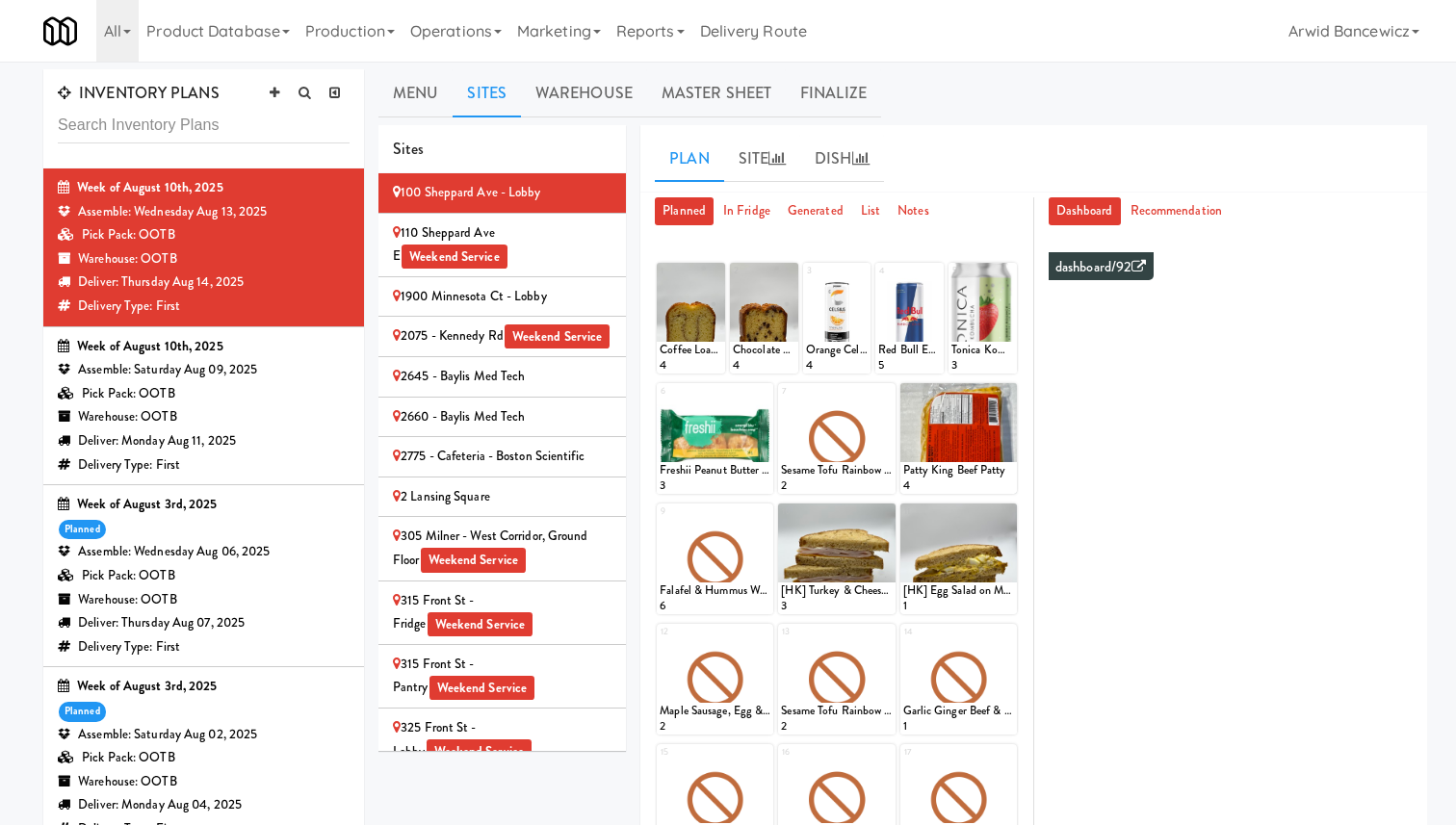 scroll, scrollTop: 0, scrollLeft: 0, axis: both 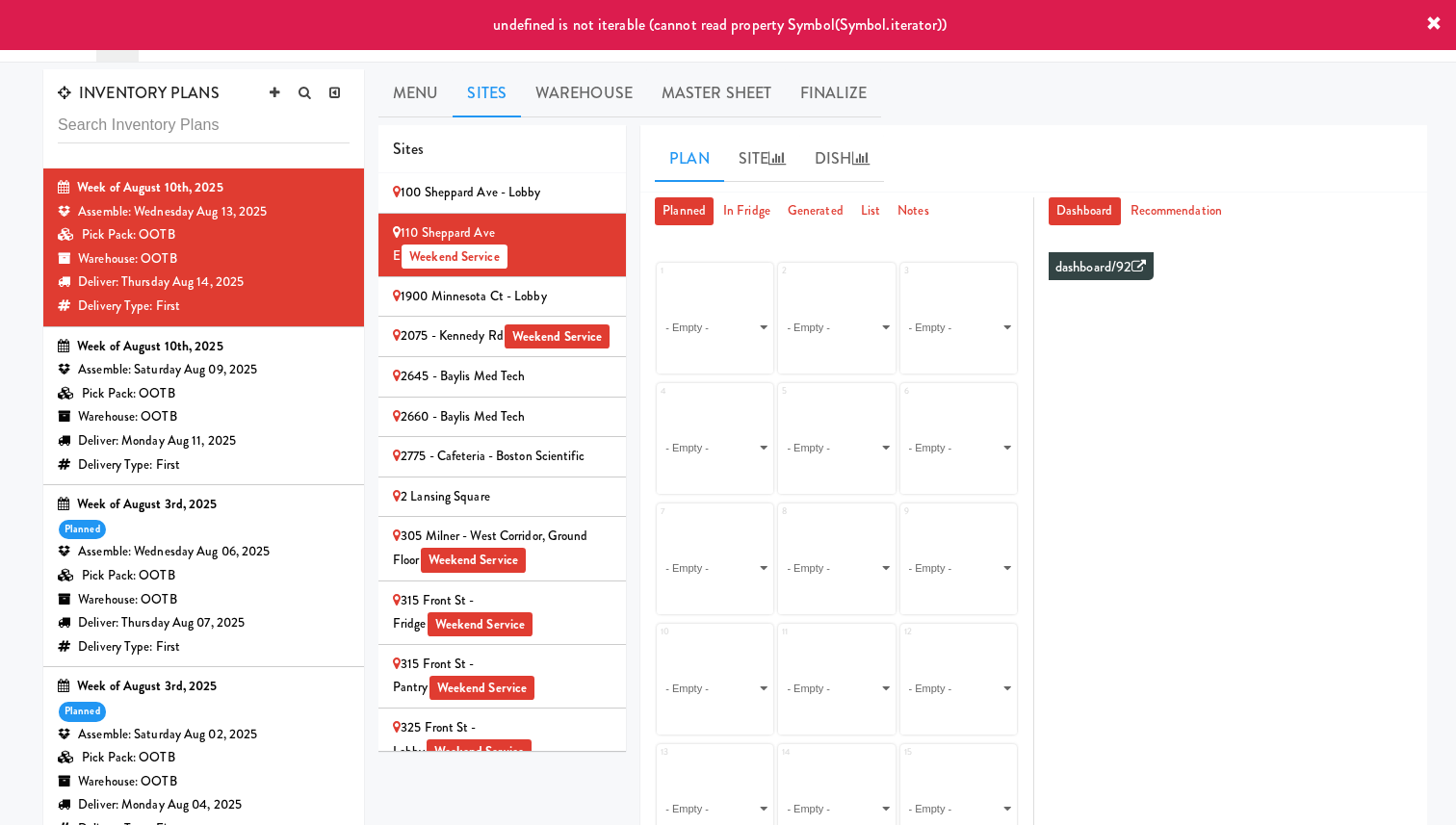 click on "All" at bounding box center (117, 31) 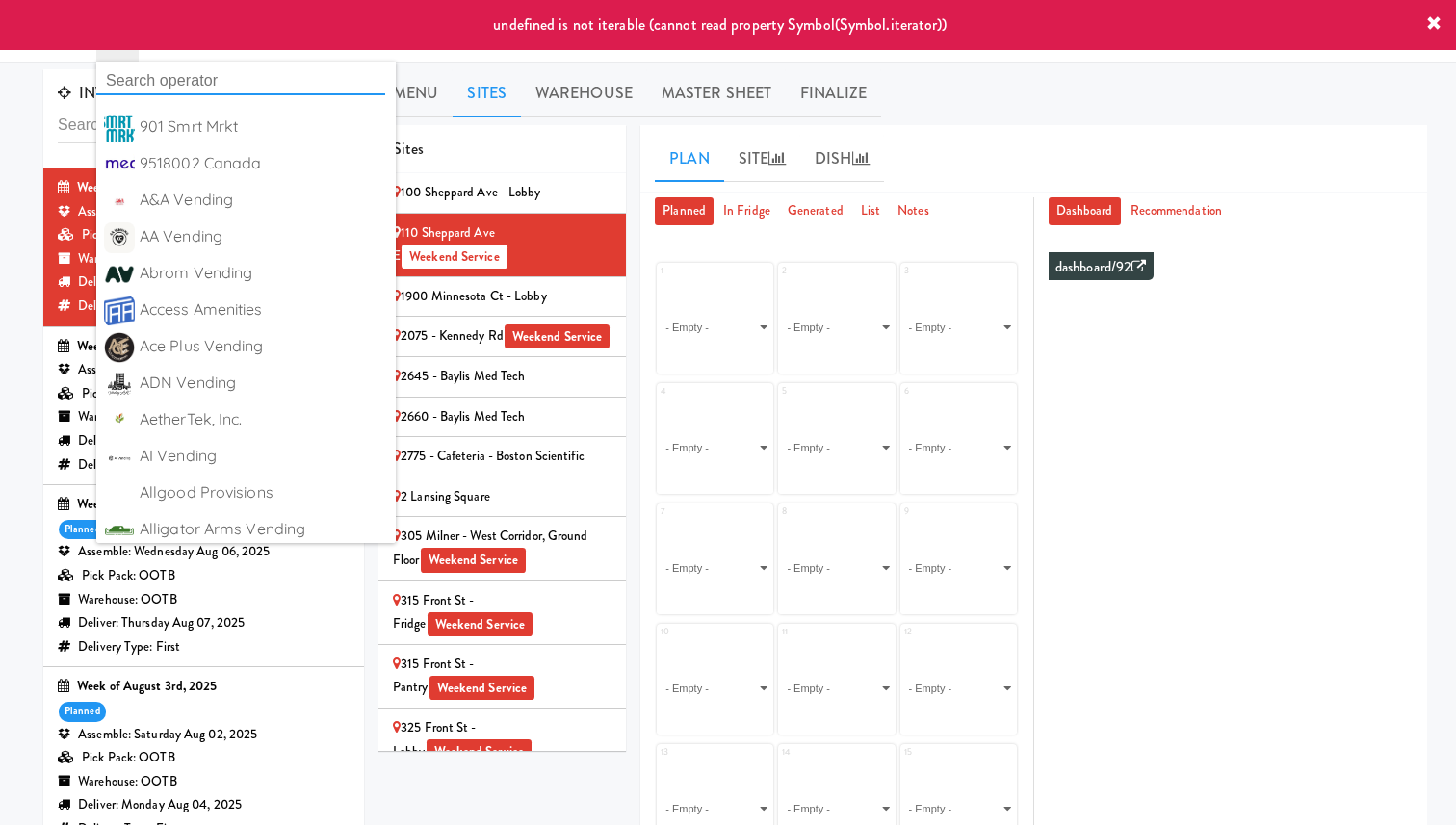 click at bounding box center (241, 81) 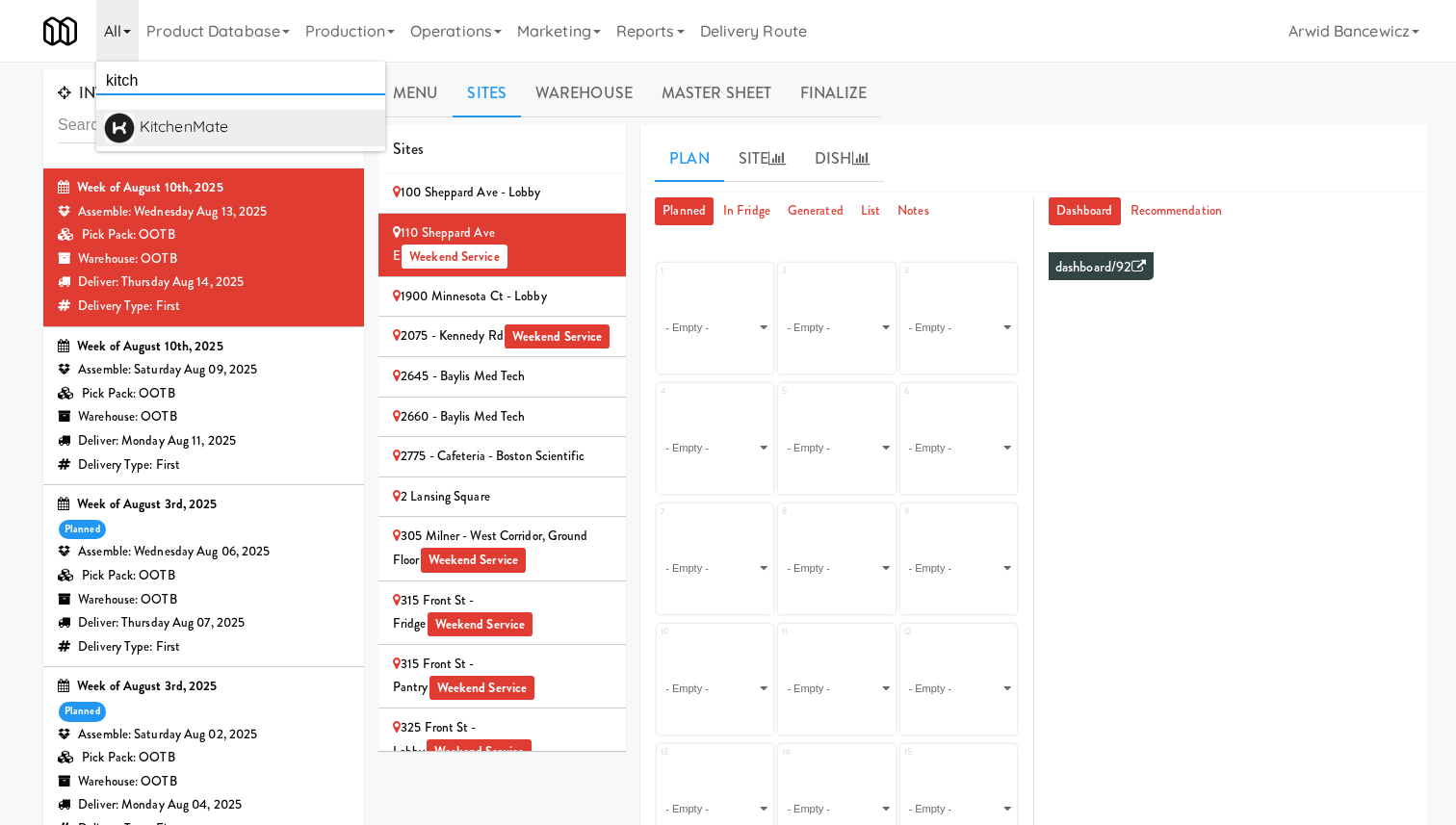 type on "kitch" 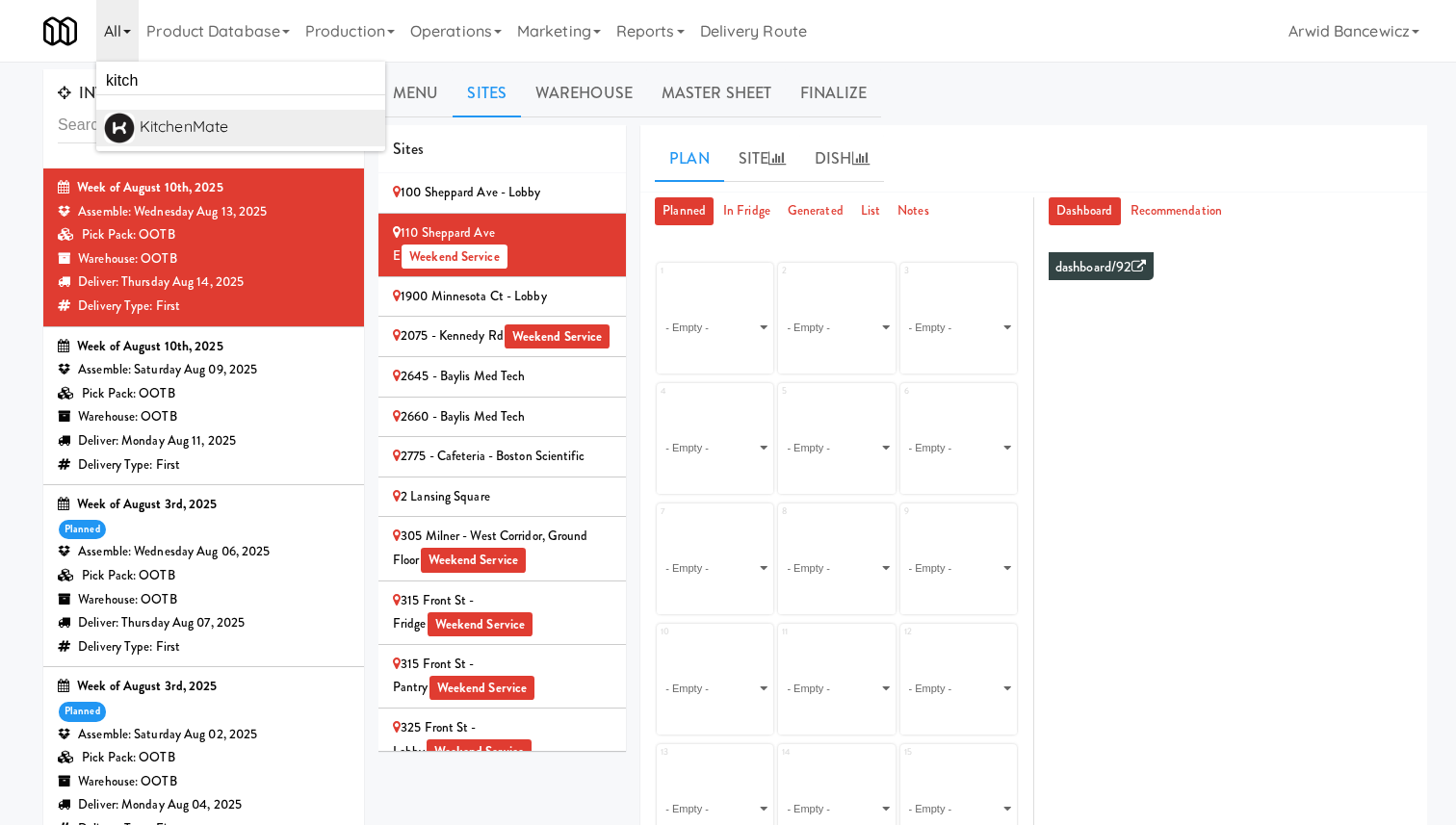 click on "KitchenMate" at bounding box center (258, 127) 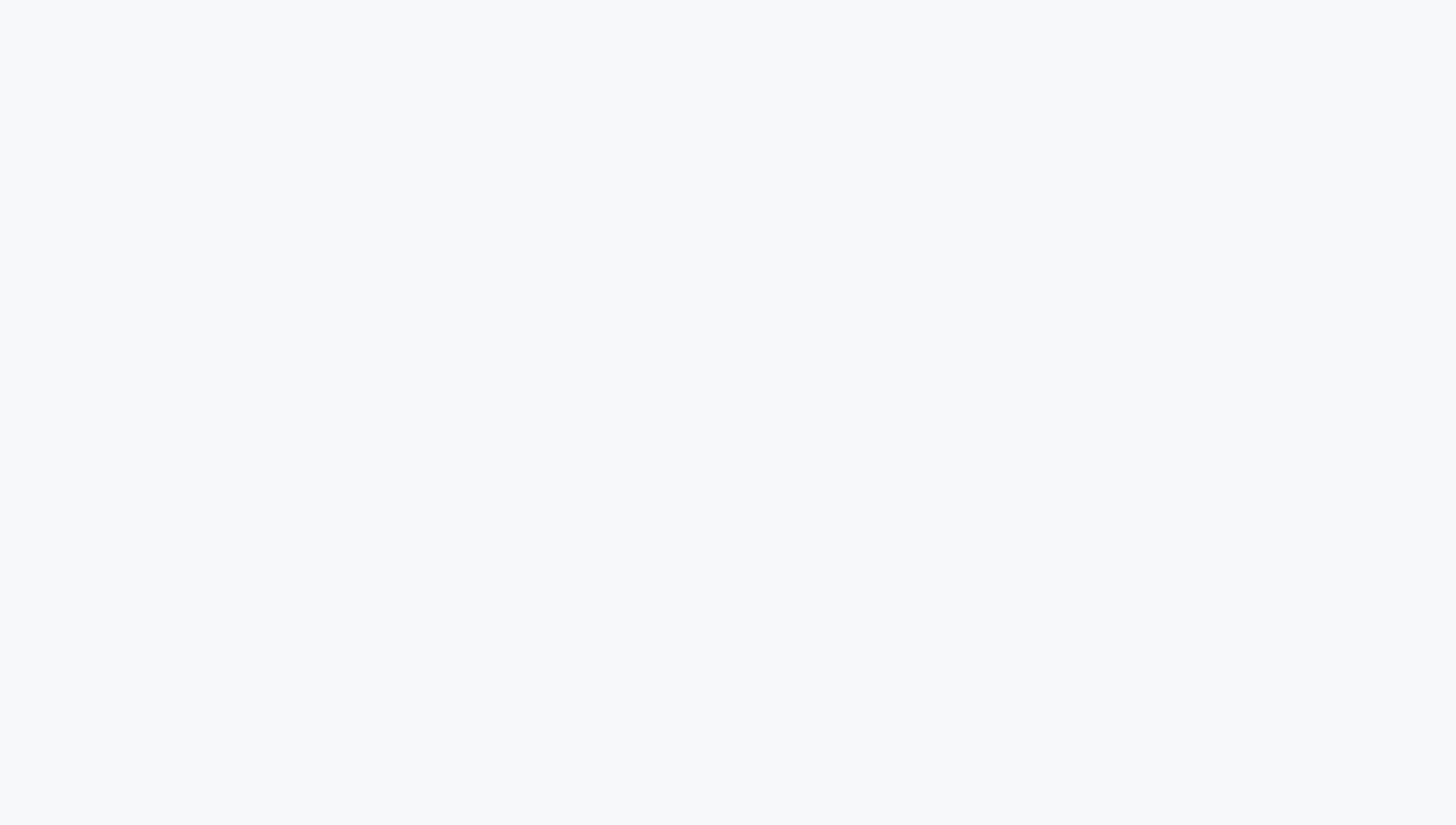 scroll, scrollTop: 0, scrollLeft: 0, axis: both 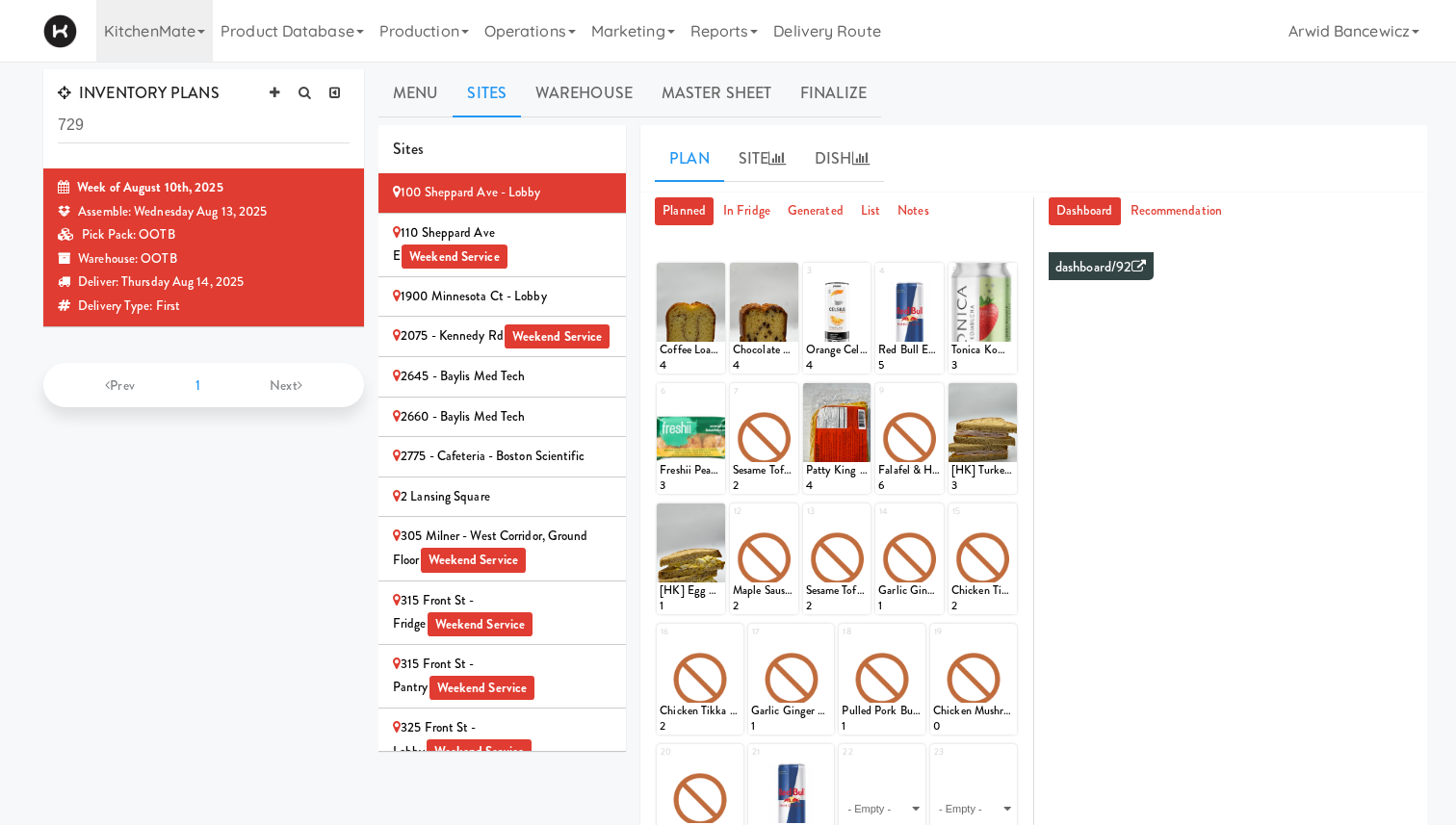 click on "110 Sheppard Ave E  Weekend Service" at bounding box center (502, 245) 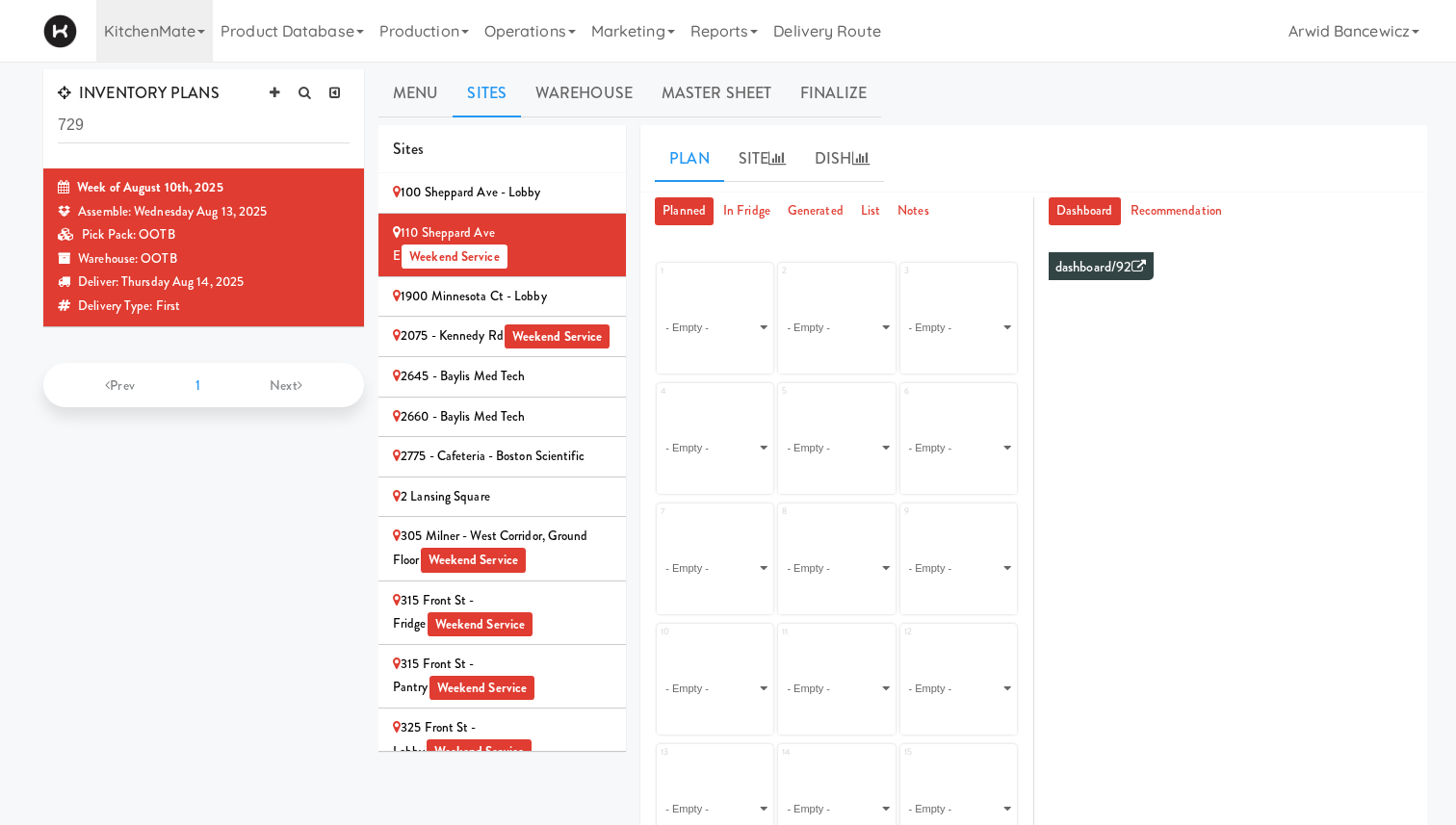 click on "1900 Minnesota Ct - Lobby" at bounding box center (502, 296) 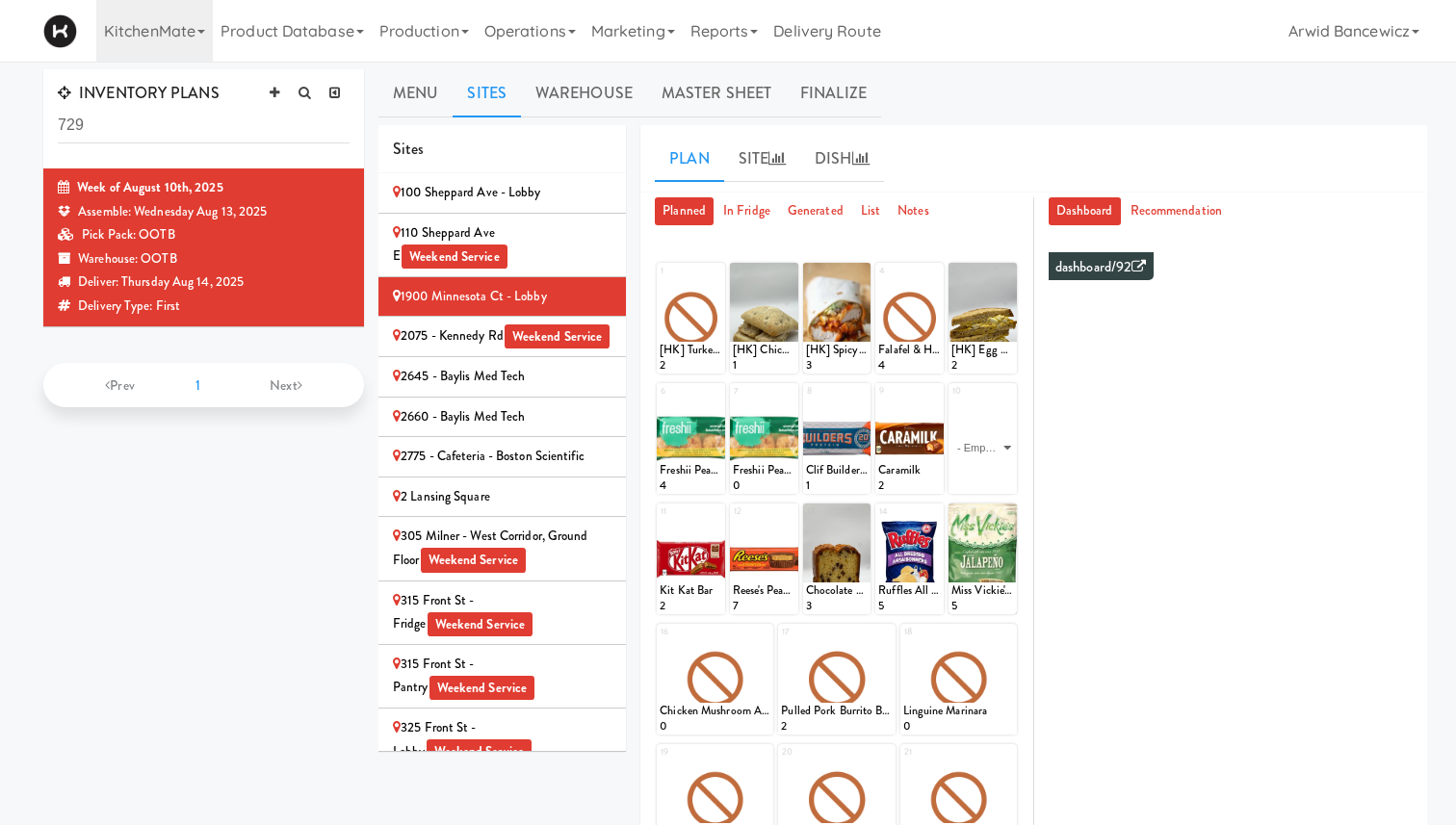 click on "2075 - Kennedy Rd  Weekend Service" at bounding box center (502, 336) 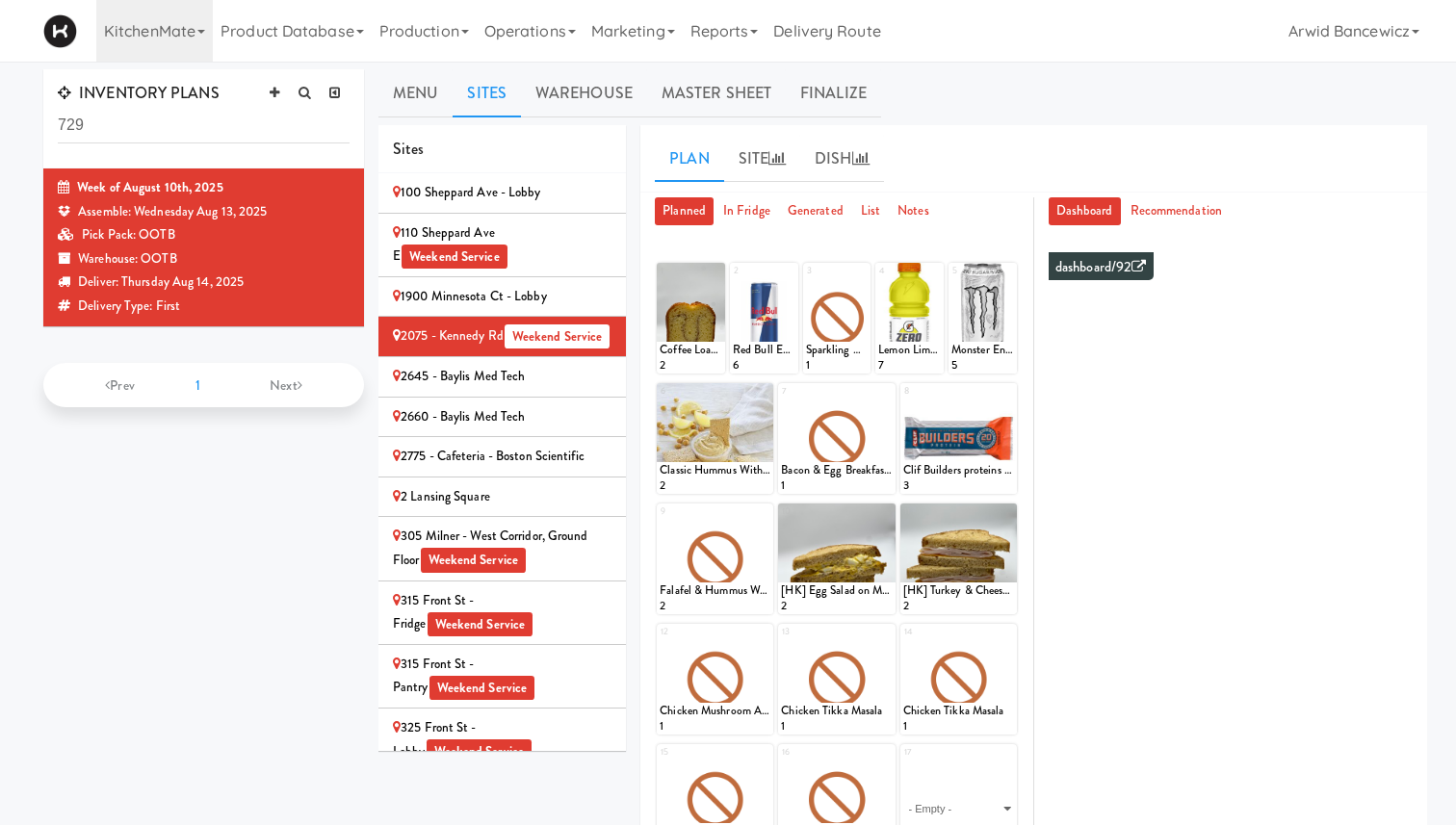 click on "2645 - Baylis Med Tech" at bounding box center [502, 376] 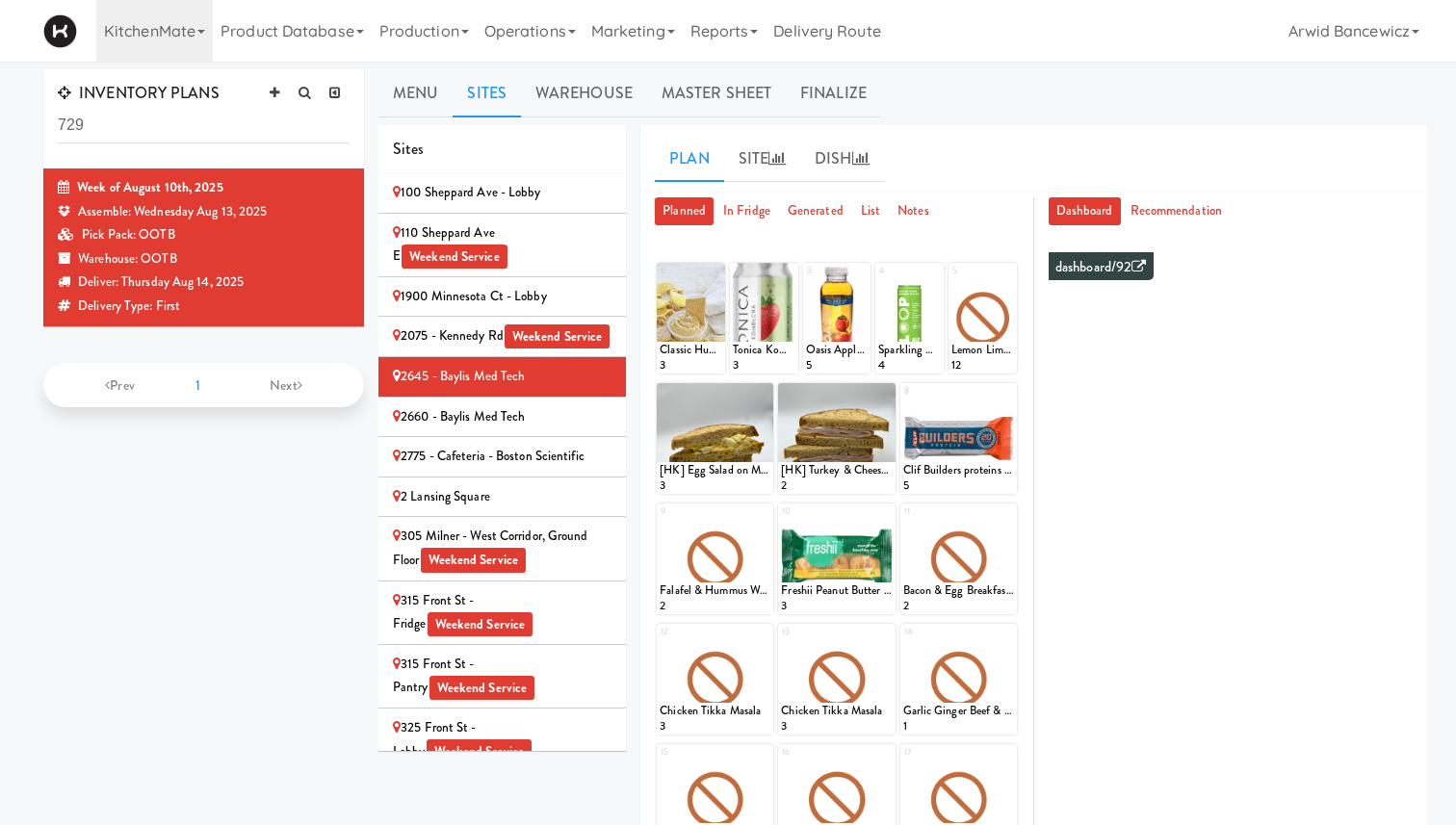 click on "2660 - Baylis Med Tech" at bounding box center [502, 417] 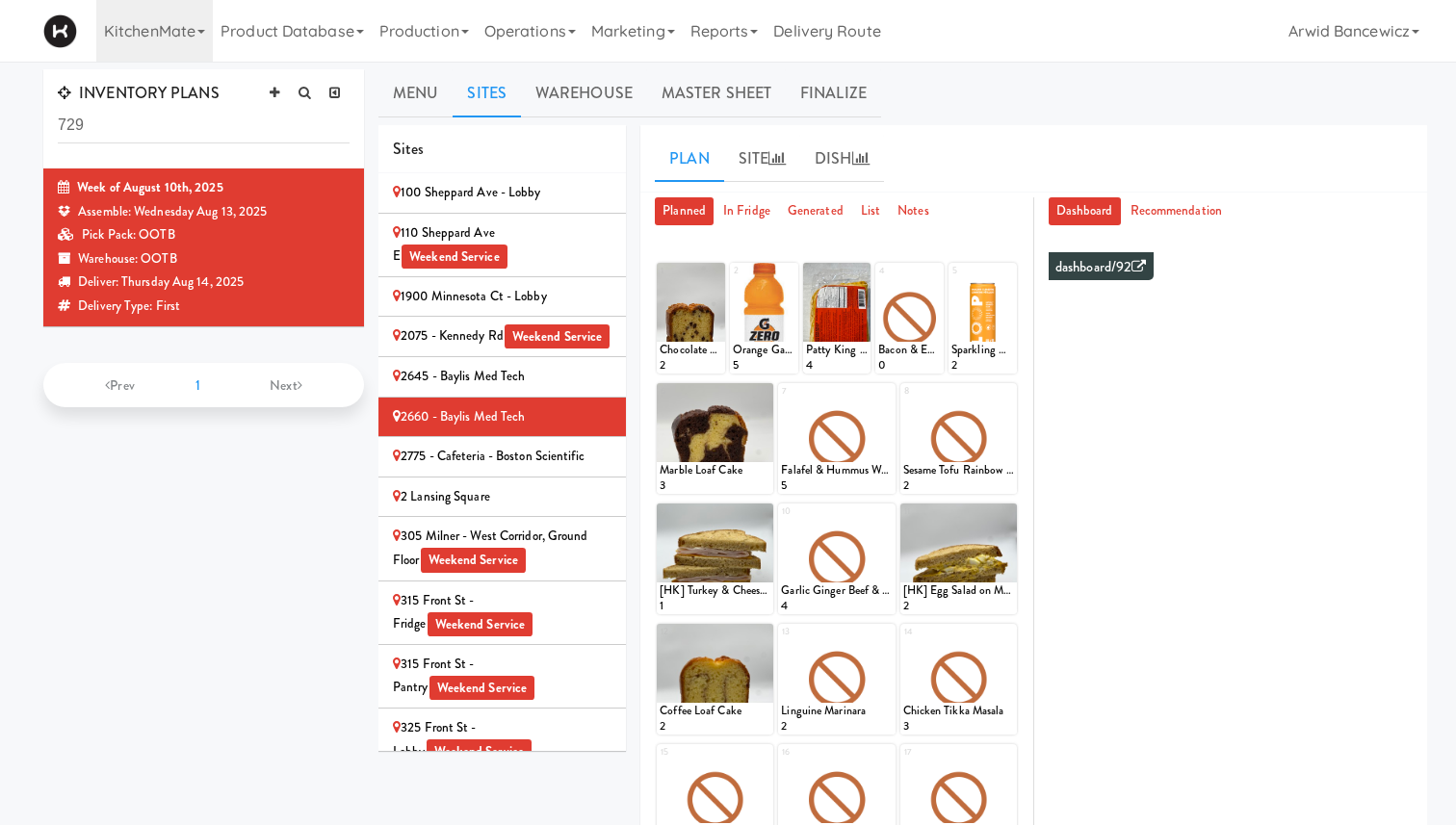 click on "2 Lansing Square" at bounding box center [502, 497] 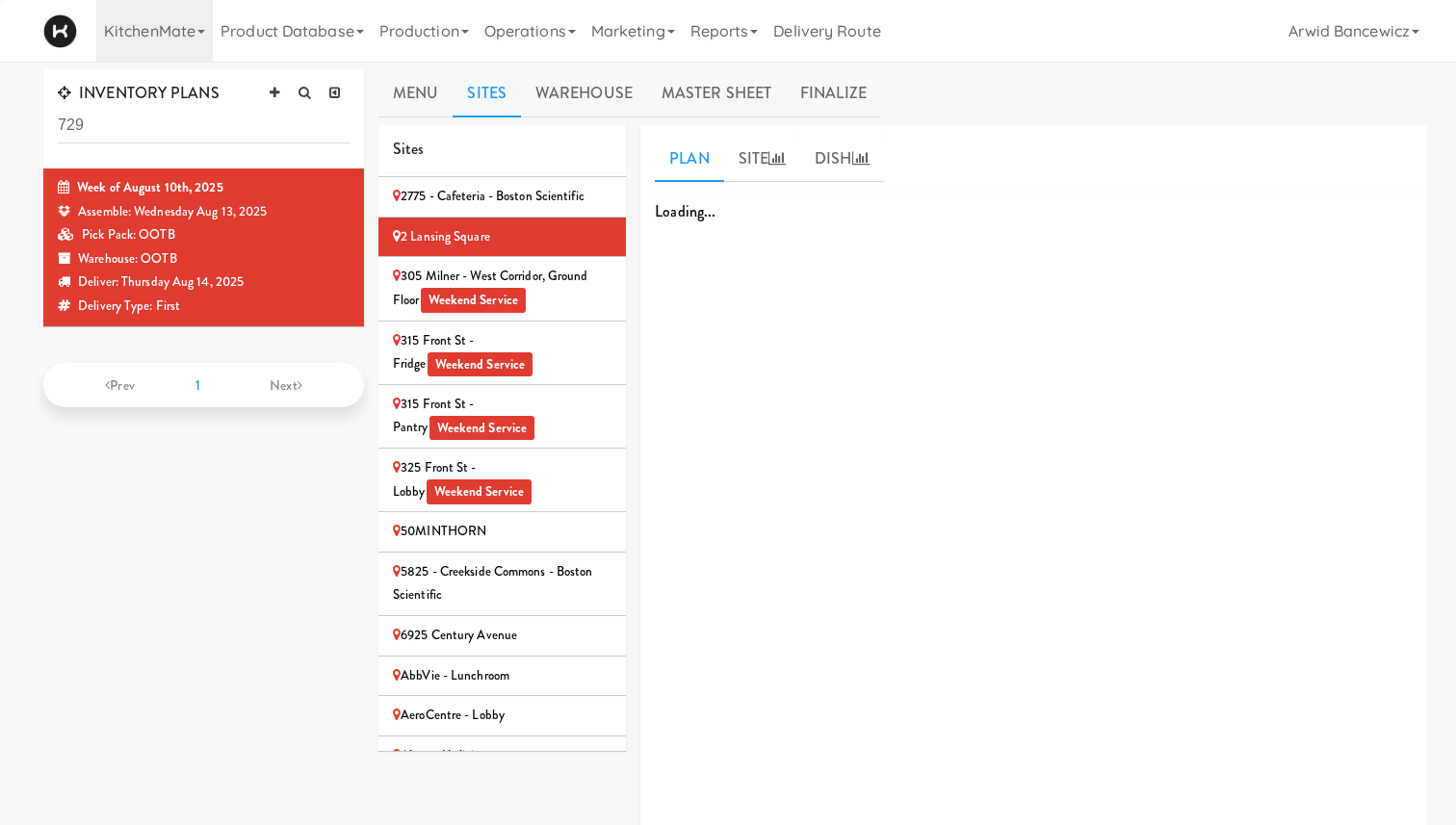 scroll, scrollTop: 415, scrollLeft: 0, axis: vertical 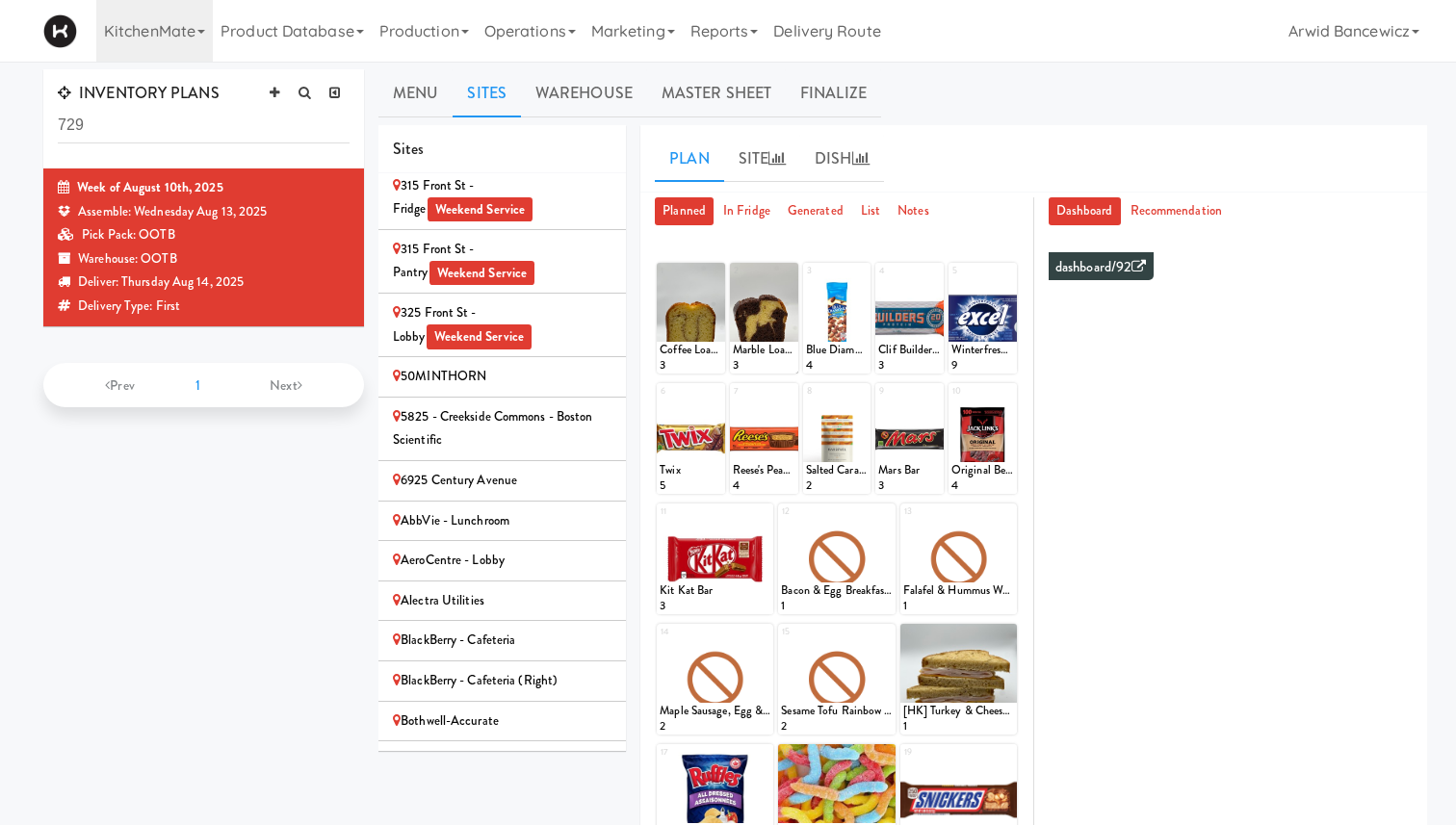 click on "5825 - Creekside Commons - Boston Scientific" at bounding box center [502, 428] 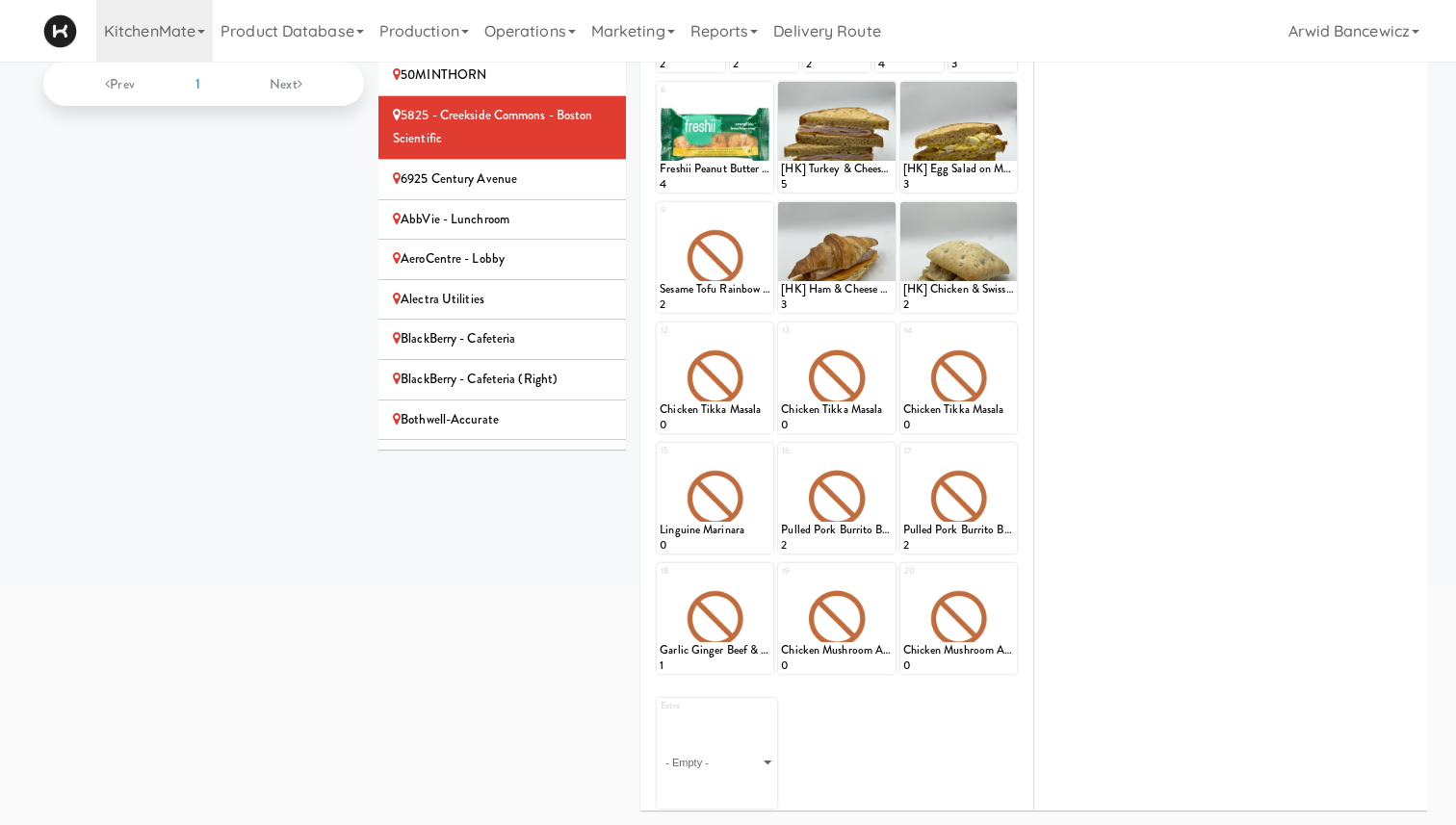 scroll, scrollTop: 0, scrollLeft: 0, axis: both 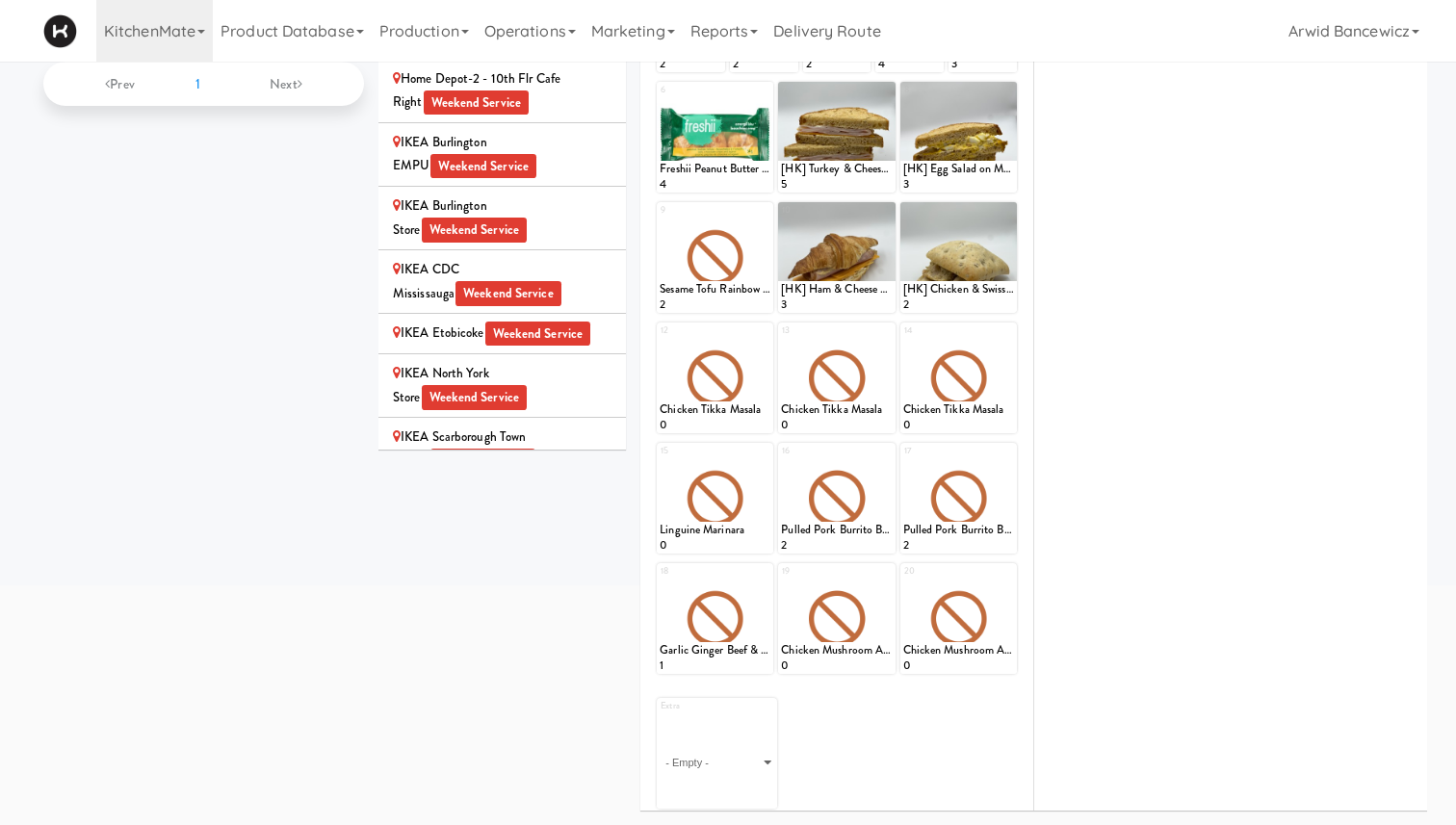 click on "IKEA Burlington Store  Weekend Service" at bounding box center (502, 218) 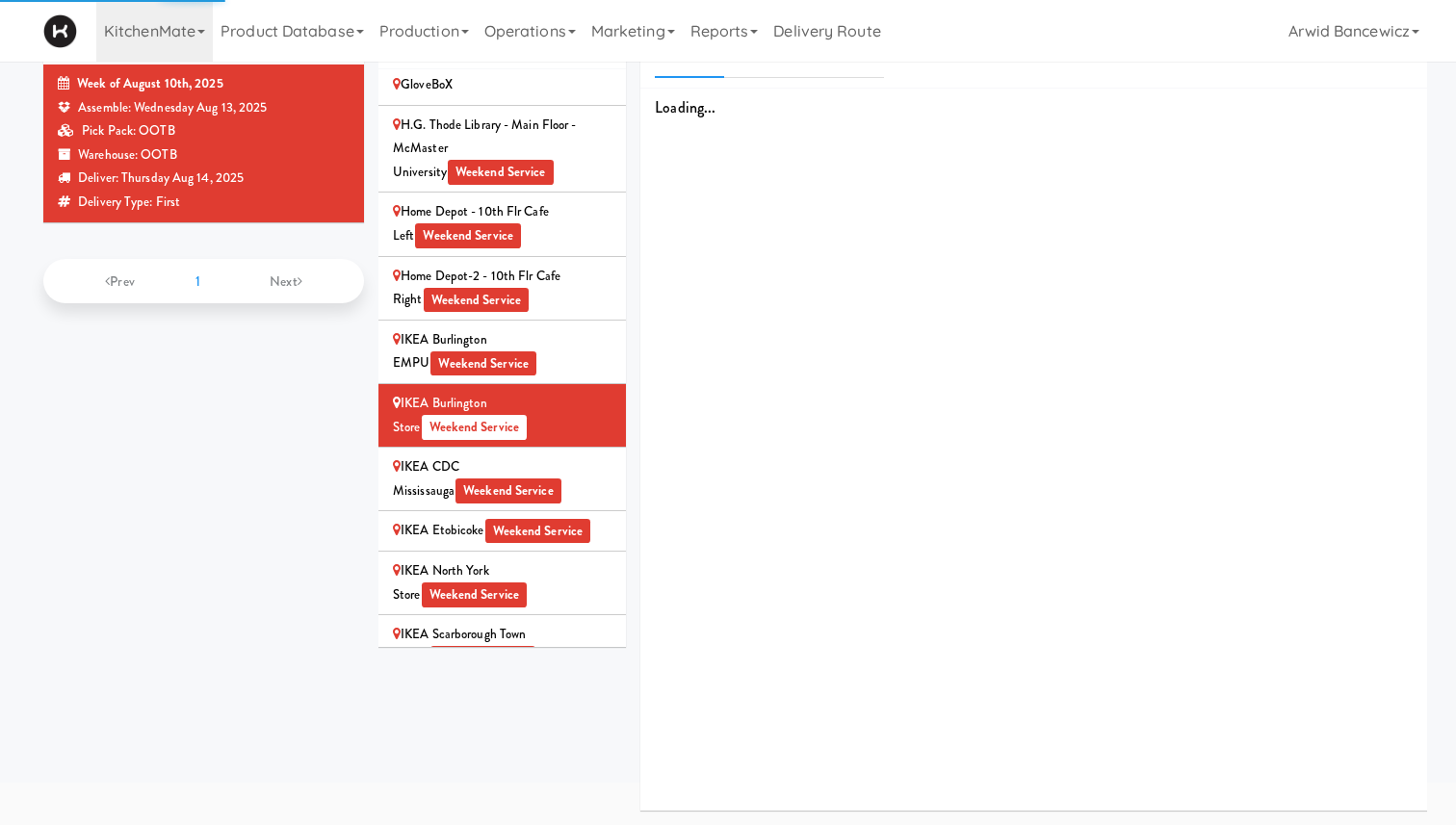 scroll, scrollTop: 0, scrollLeft: 0, axis: both 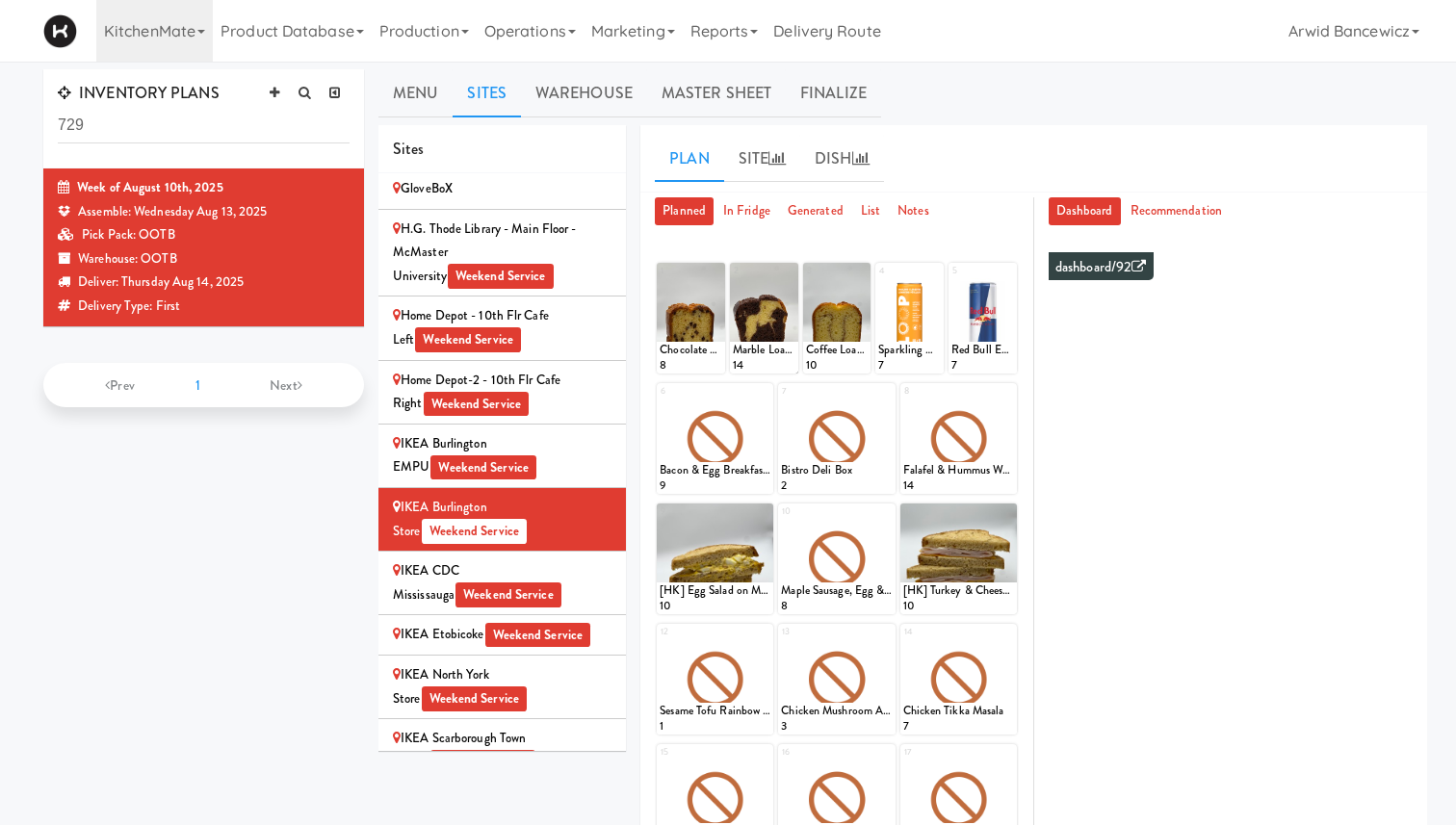 click on "Menu Sites Warehouse Master Sheet Finalize" at bounding box center [902, 93] 